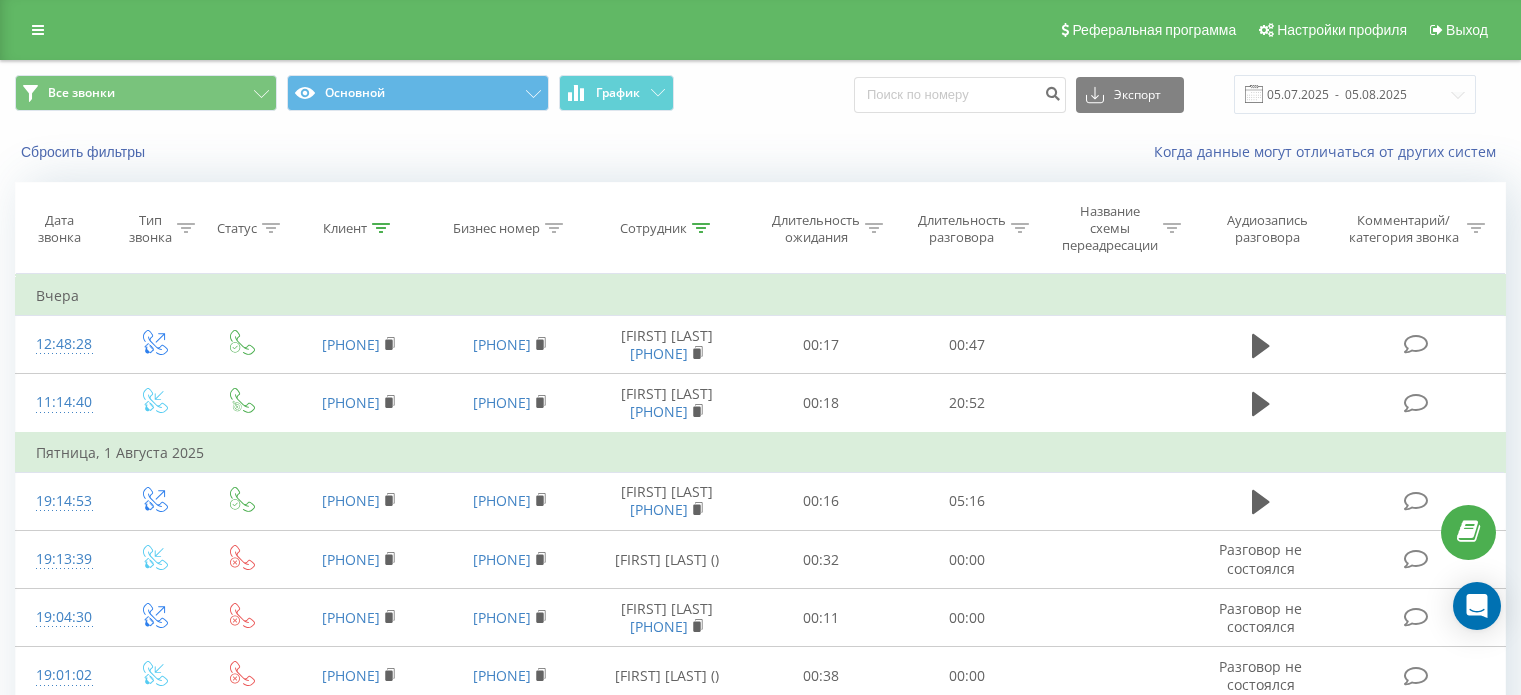 scroll, scrollTop: 0, scrollLeft: 0, axis: both 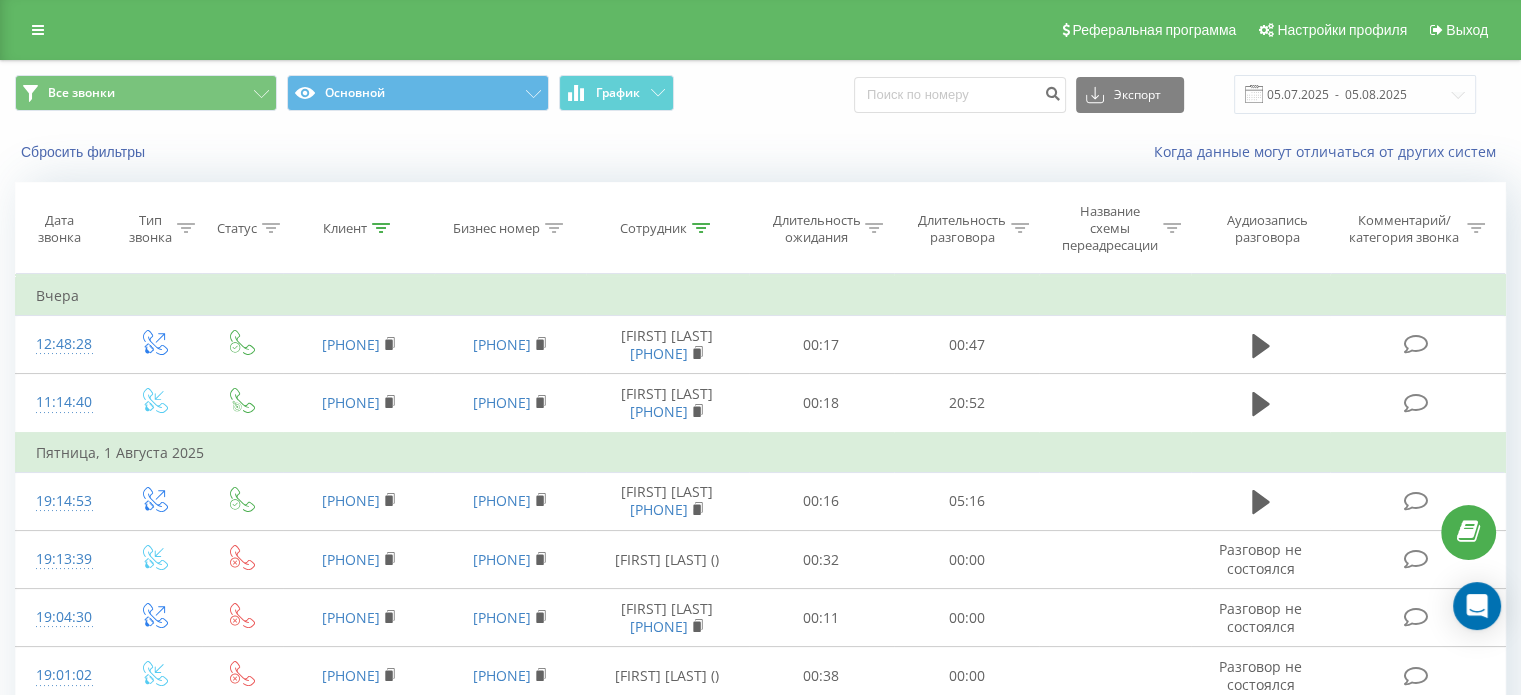 click on "Сбросить фильтры Когда данные могут отличаться от других систем" at bounding box center (760, 152) 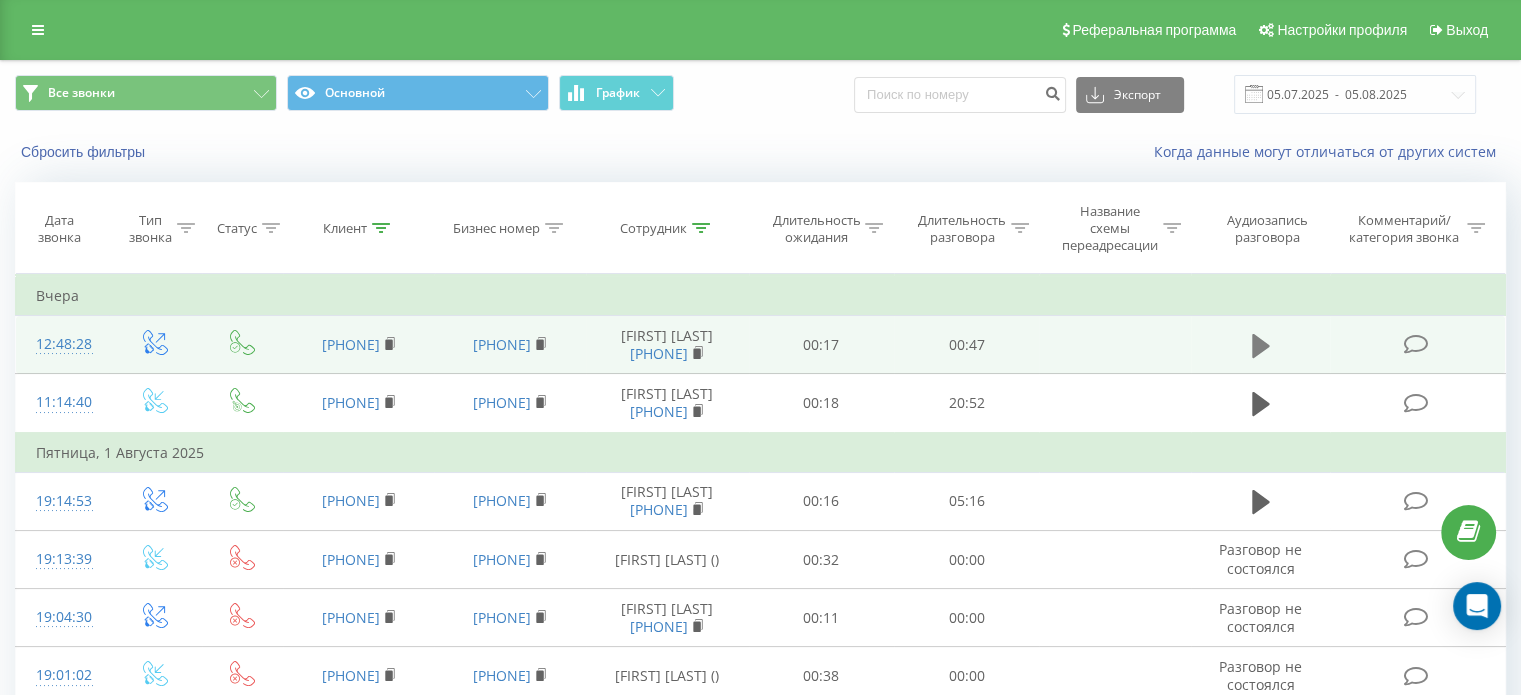 click 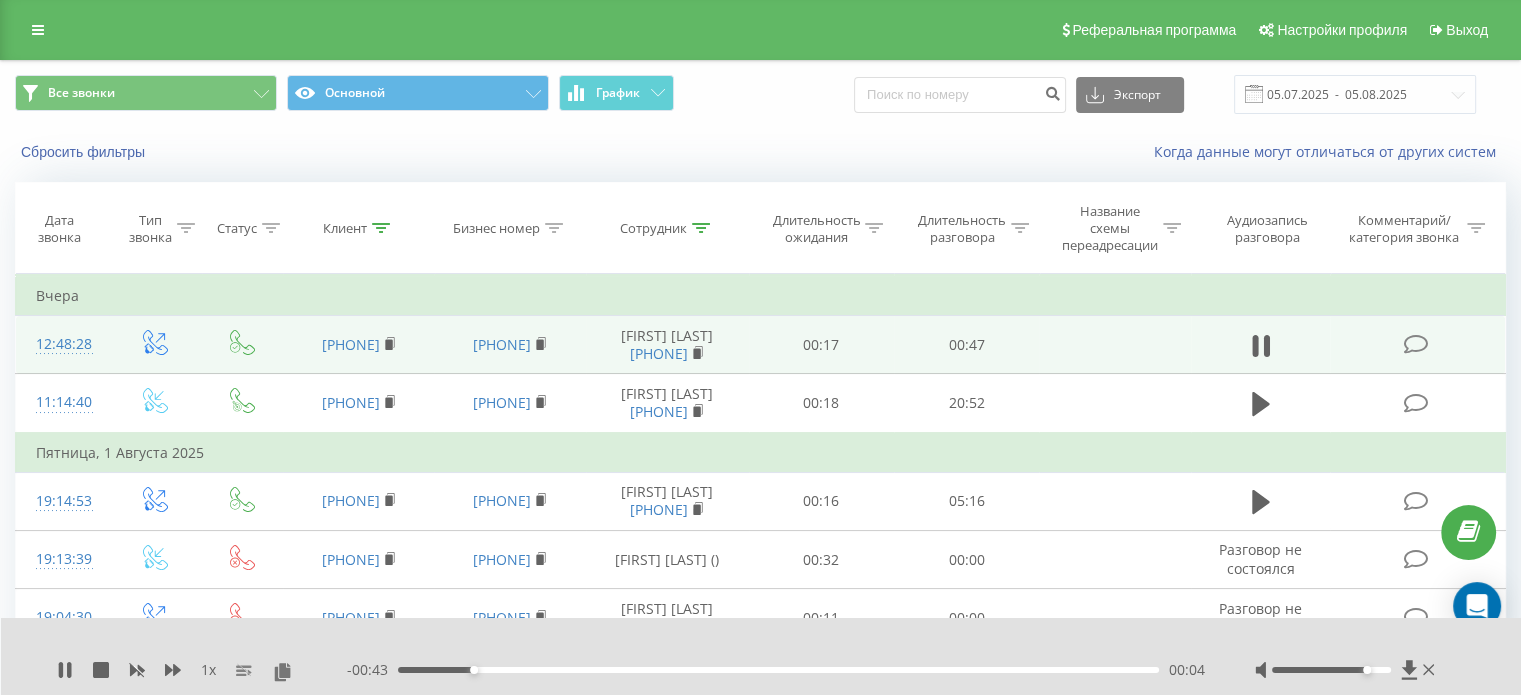 drag, startPoint x: 1343, startPoint y: 669, endPoint x: 1364, endPoint y: 671, distance: 21.095022 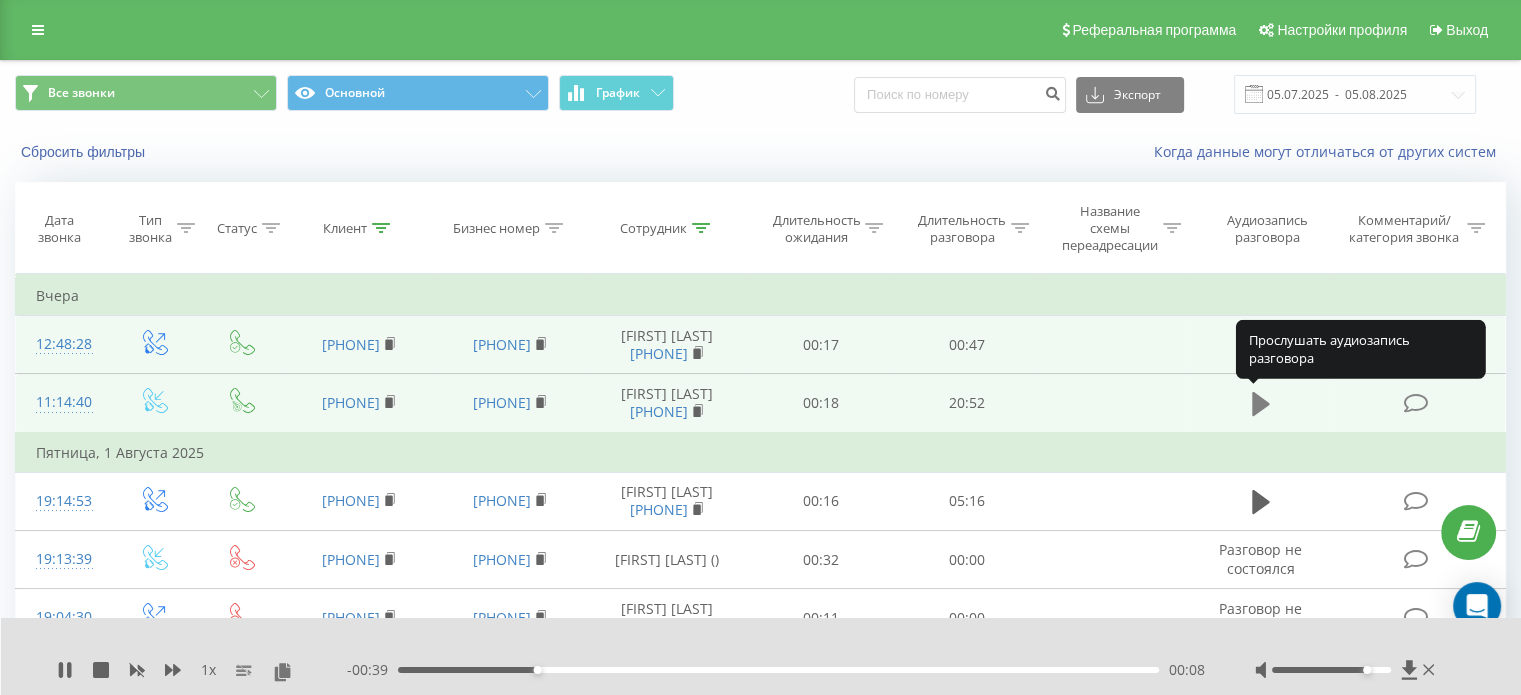 click 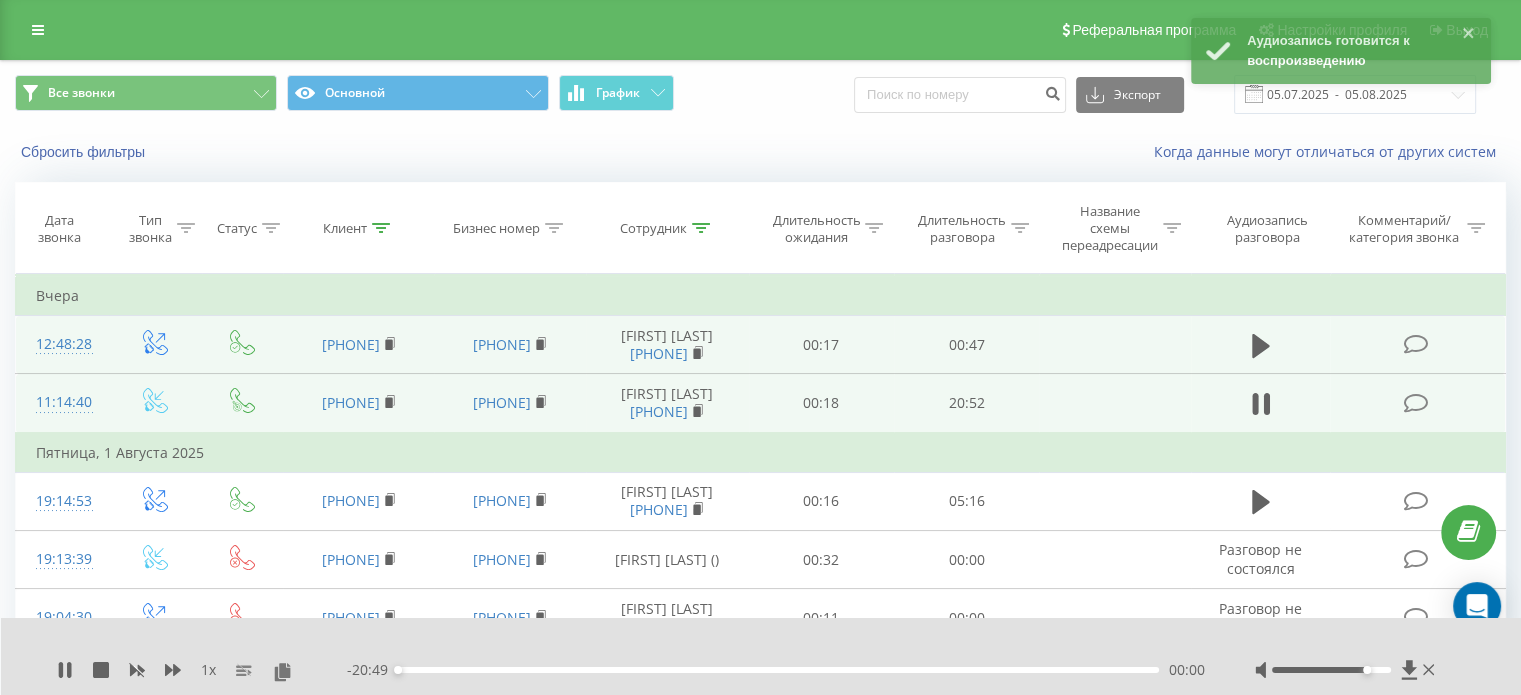 click on "00:00" at bounding box center (778, 670) 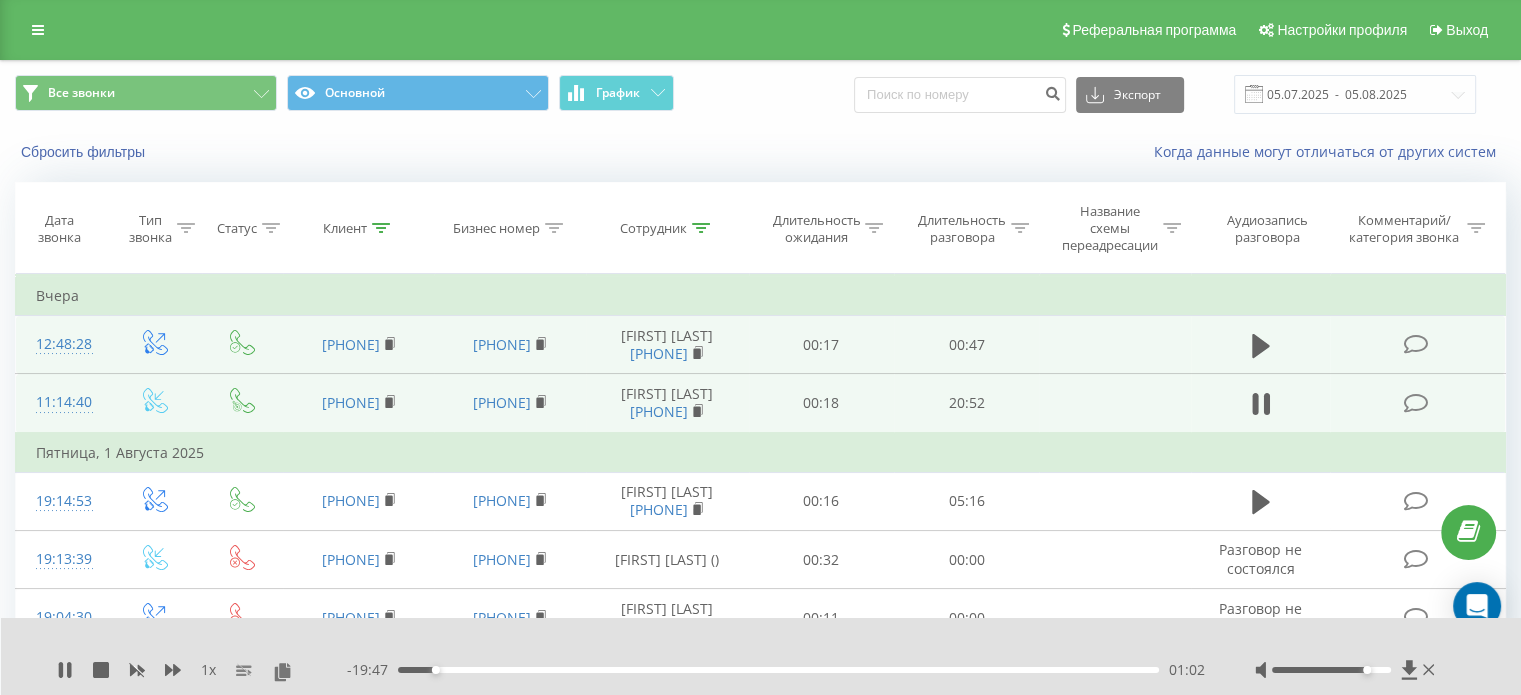 click on "01:02" at bounding box center [778, 670] 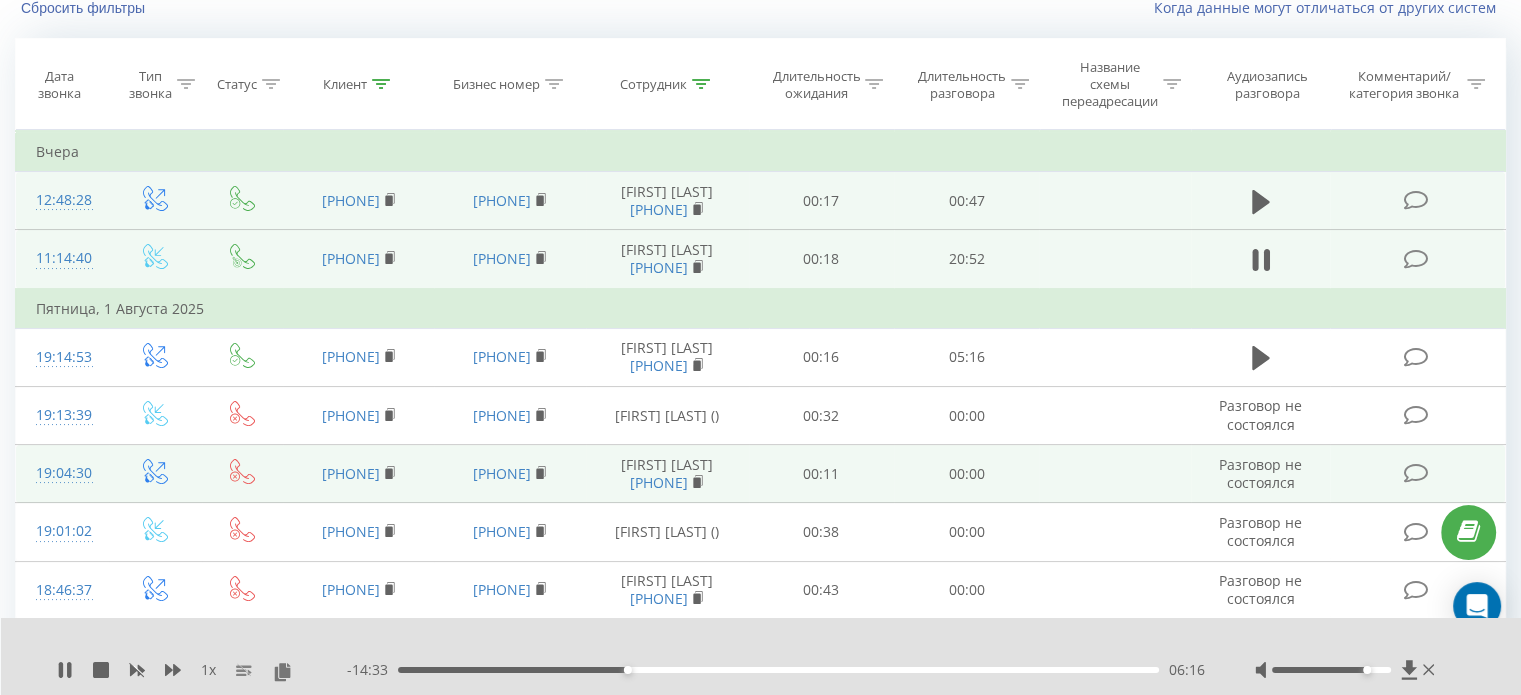 scroll, scrollTop: 300, scrollLeft: 0, axis: vertical 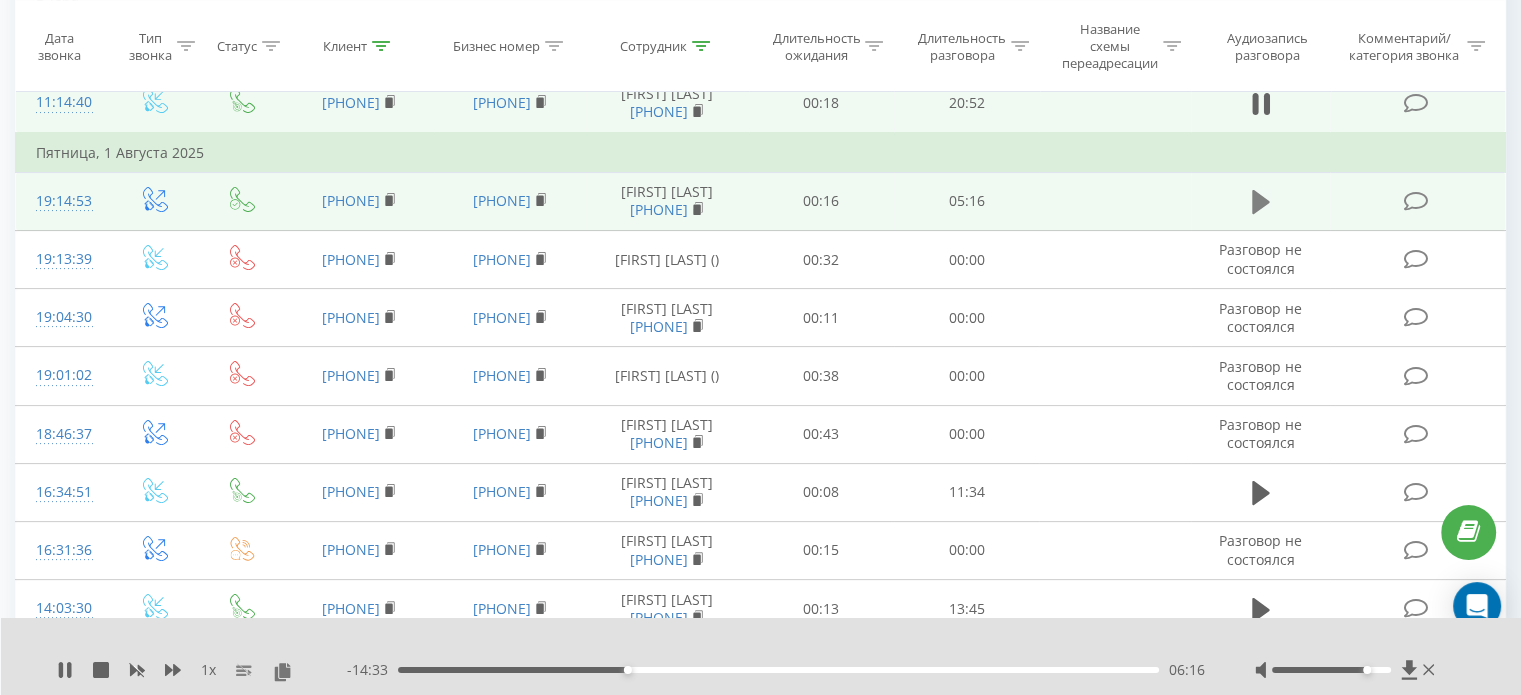 click at bounding box center [1261, 202] 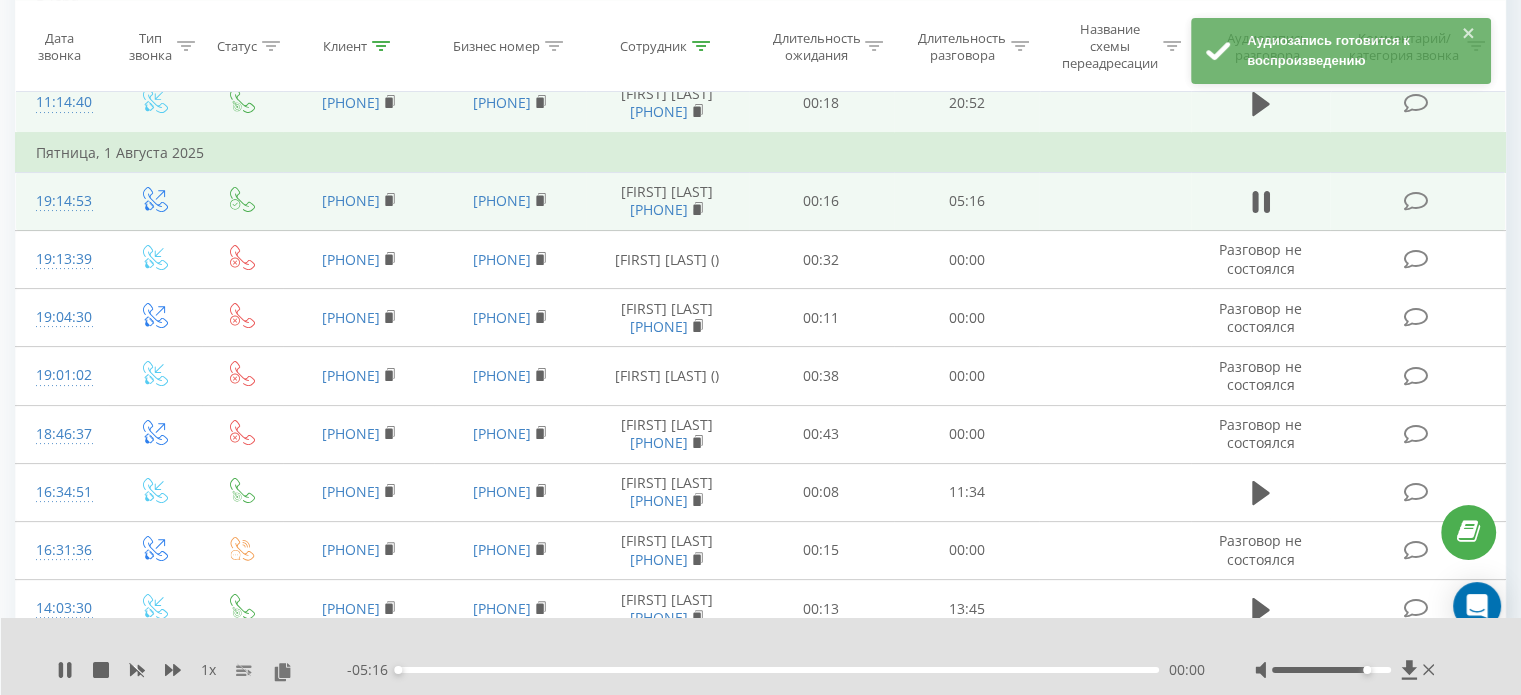 click on "00:00" at bounding box center (778, 670) 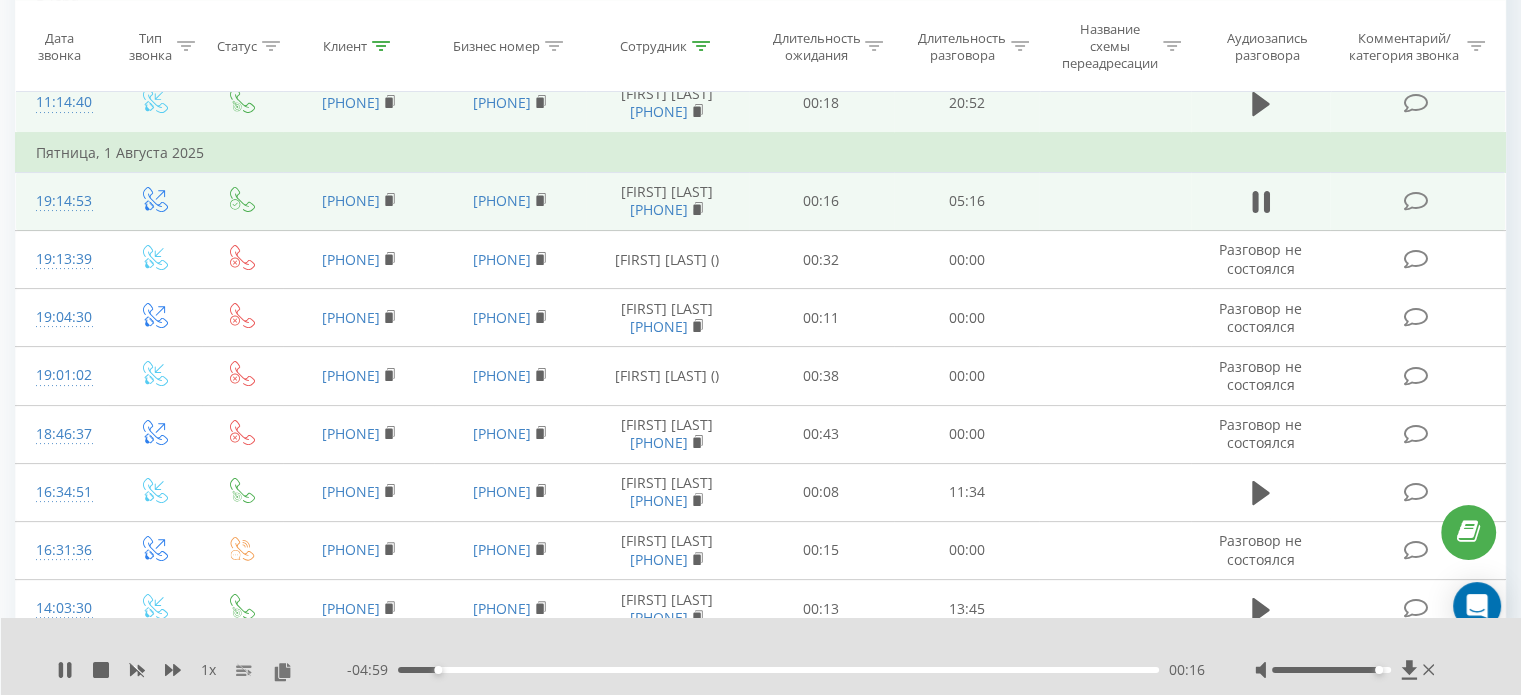 click at bounding box center (1331, 670) 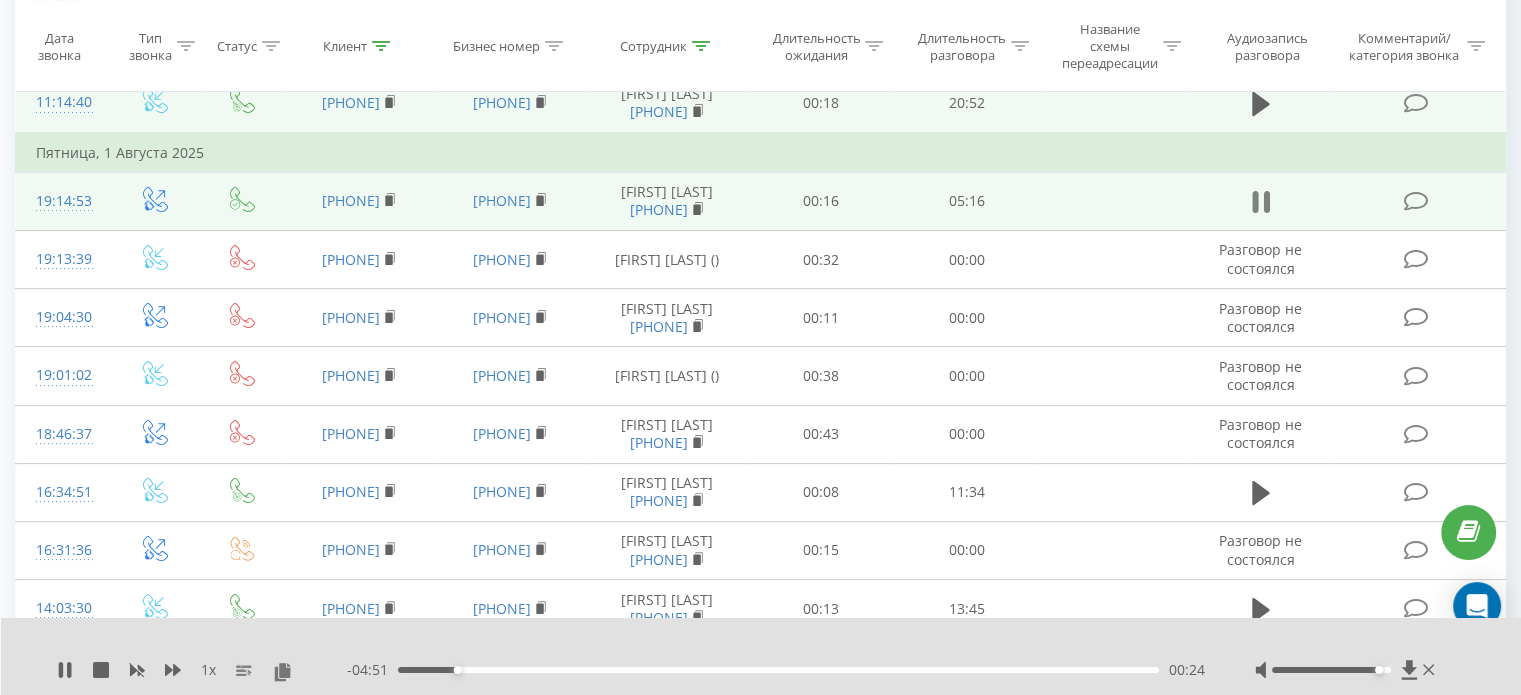 click 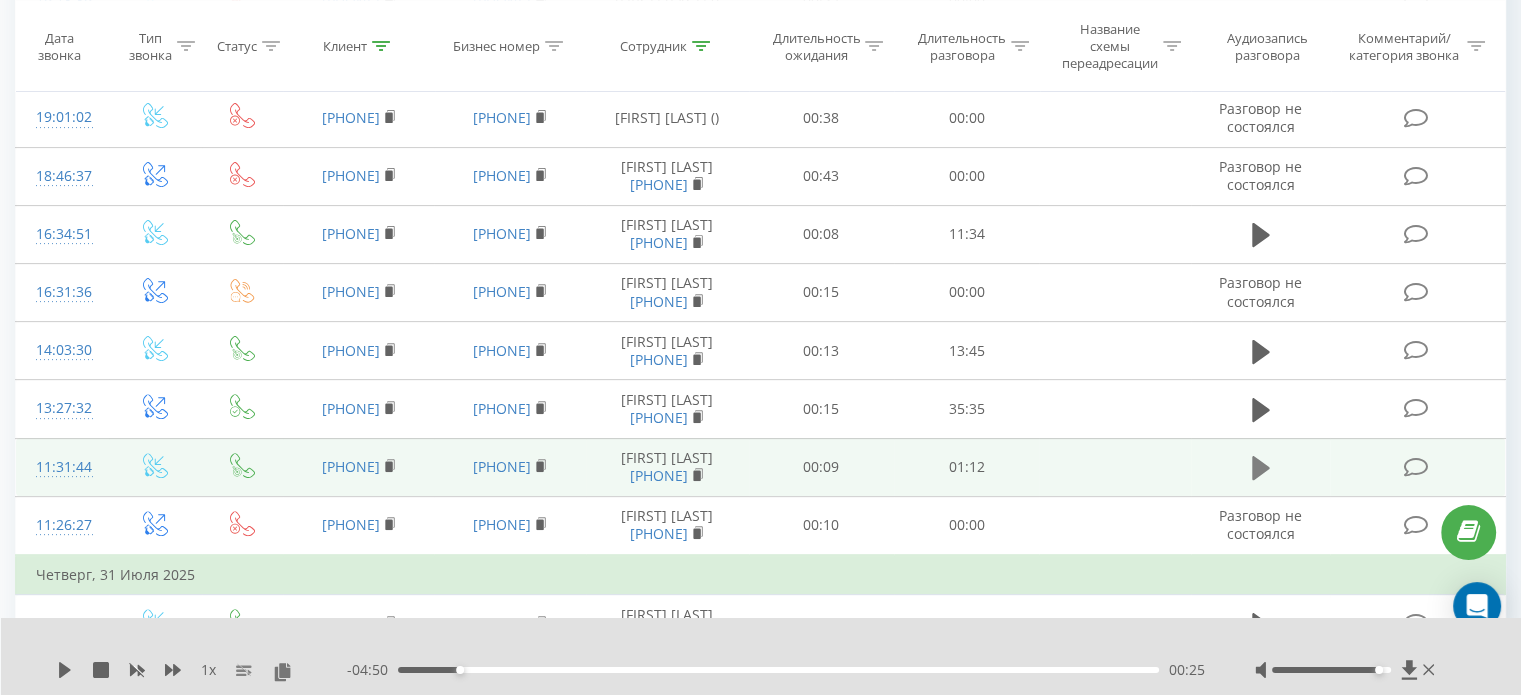 scroll, scrollTop: 700, scrollLeft: 0, axis: vertical 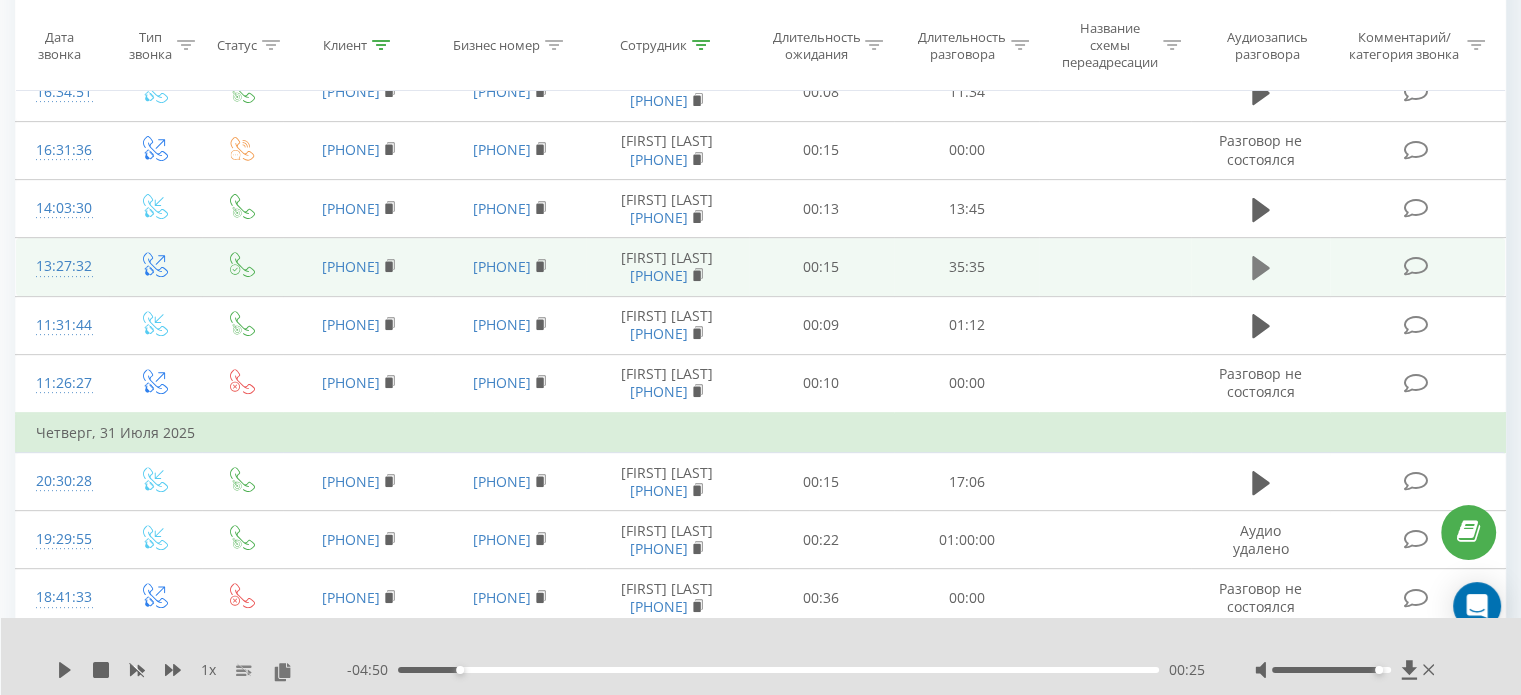 click 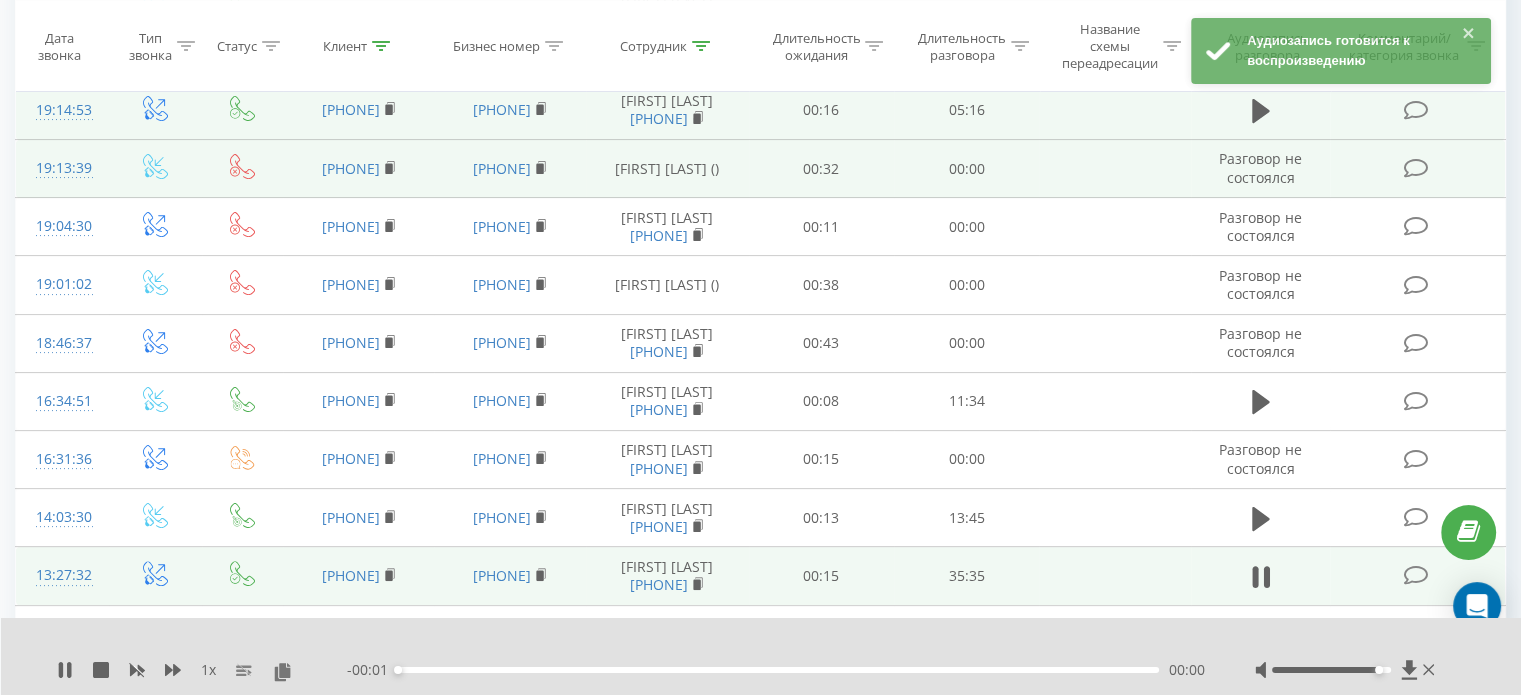 scroll, scrollTop: 500, scrollLeft: 0, axis: vertical 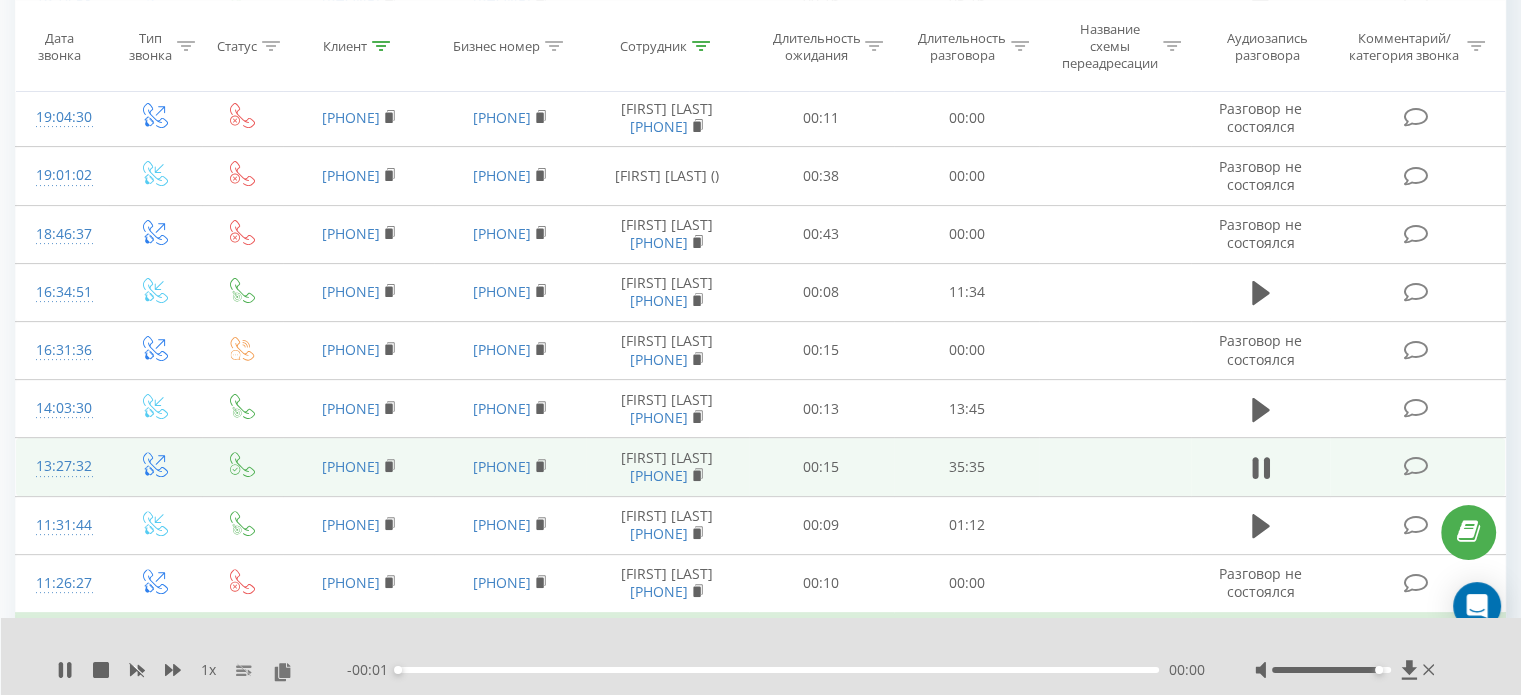 click on "00:00" at bounding box center [778, 670] 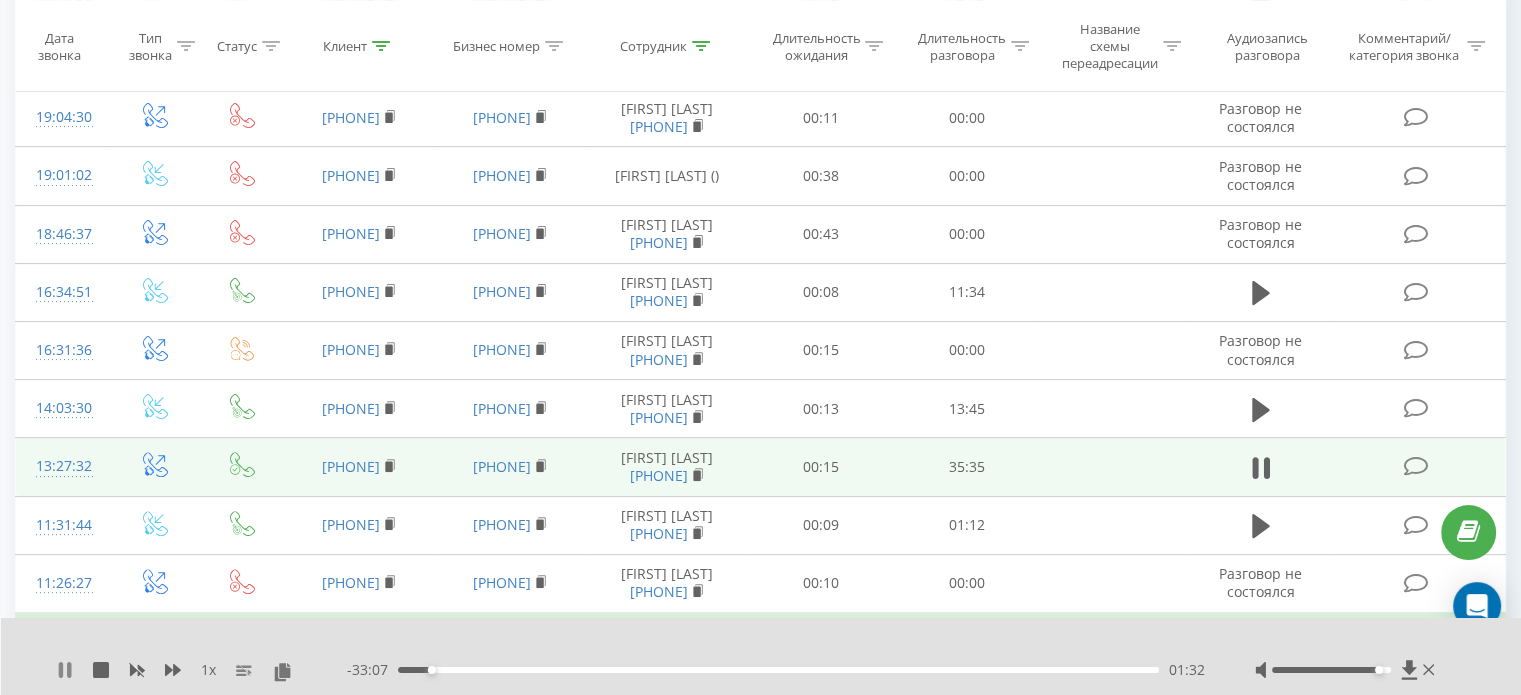 click 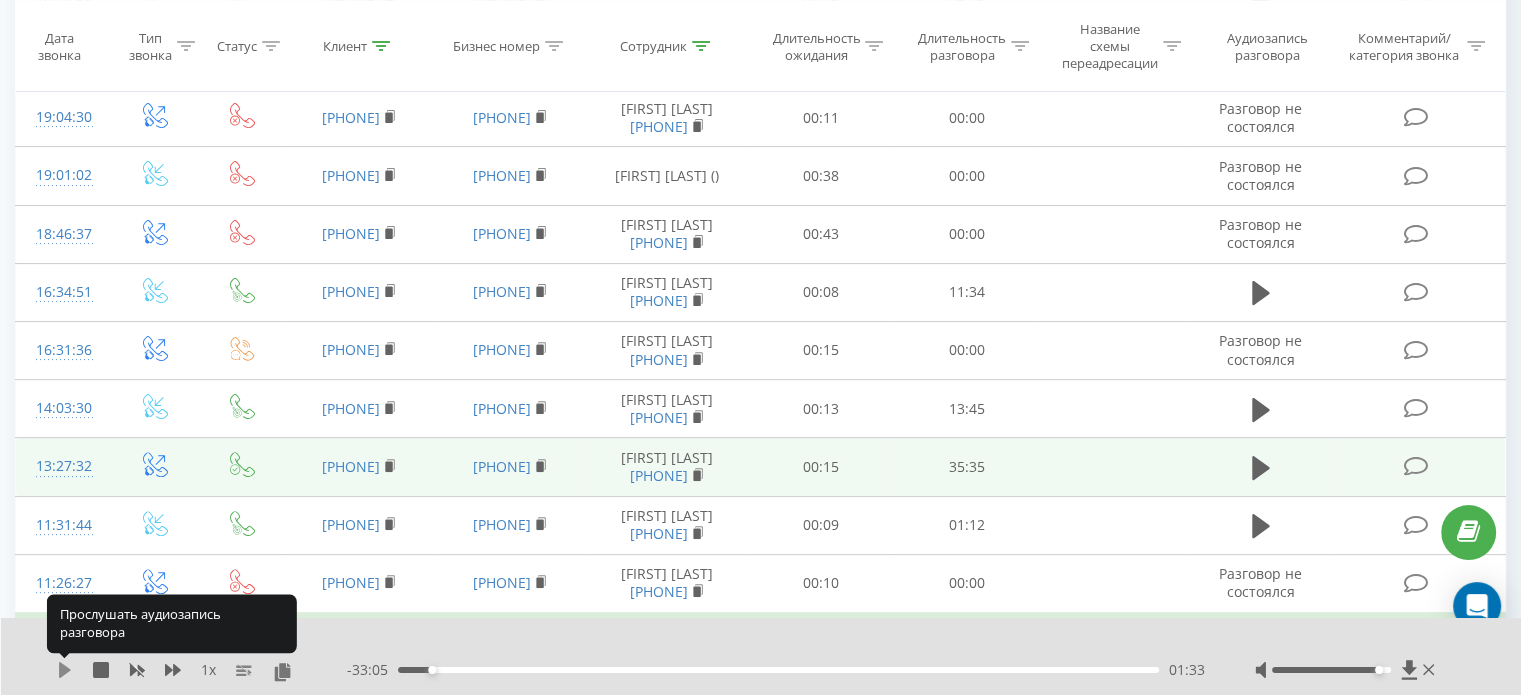 click 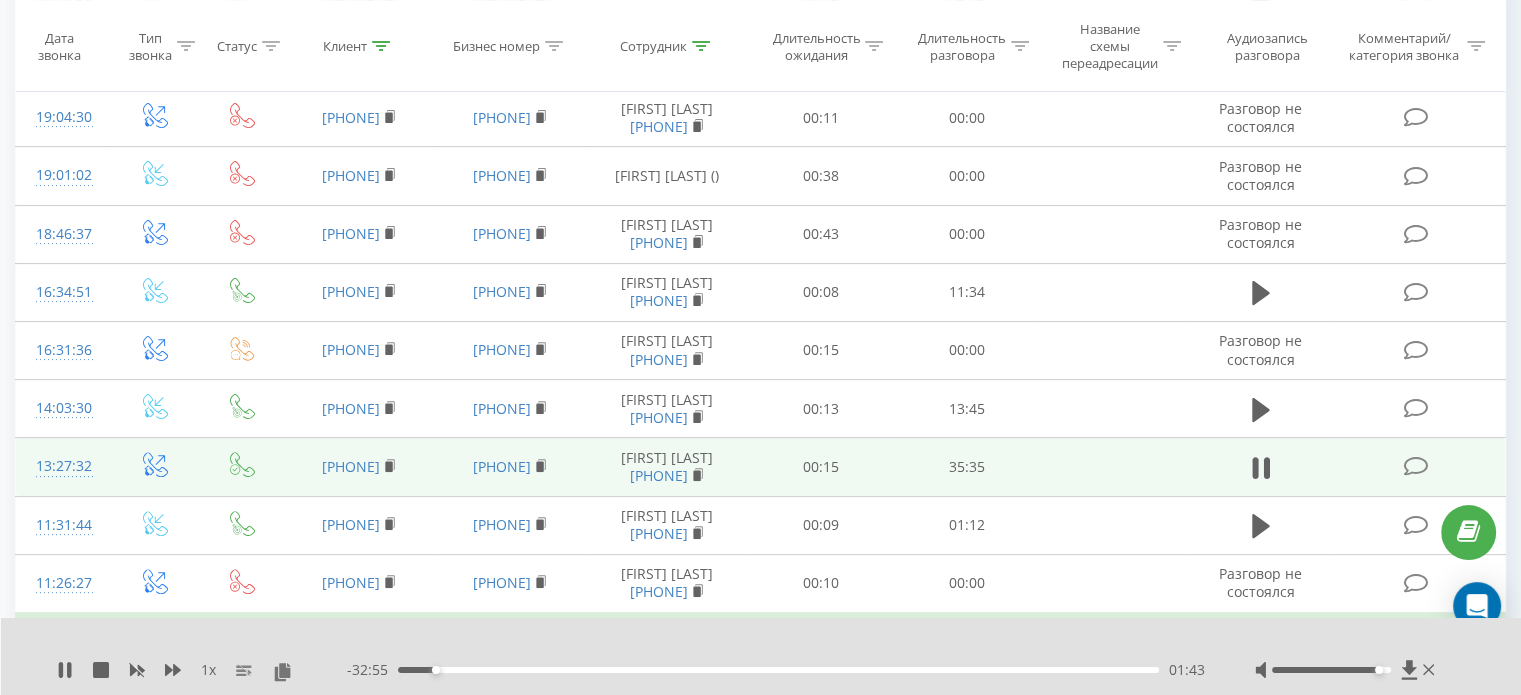 click at bounding box center [748, 644] 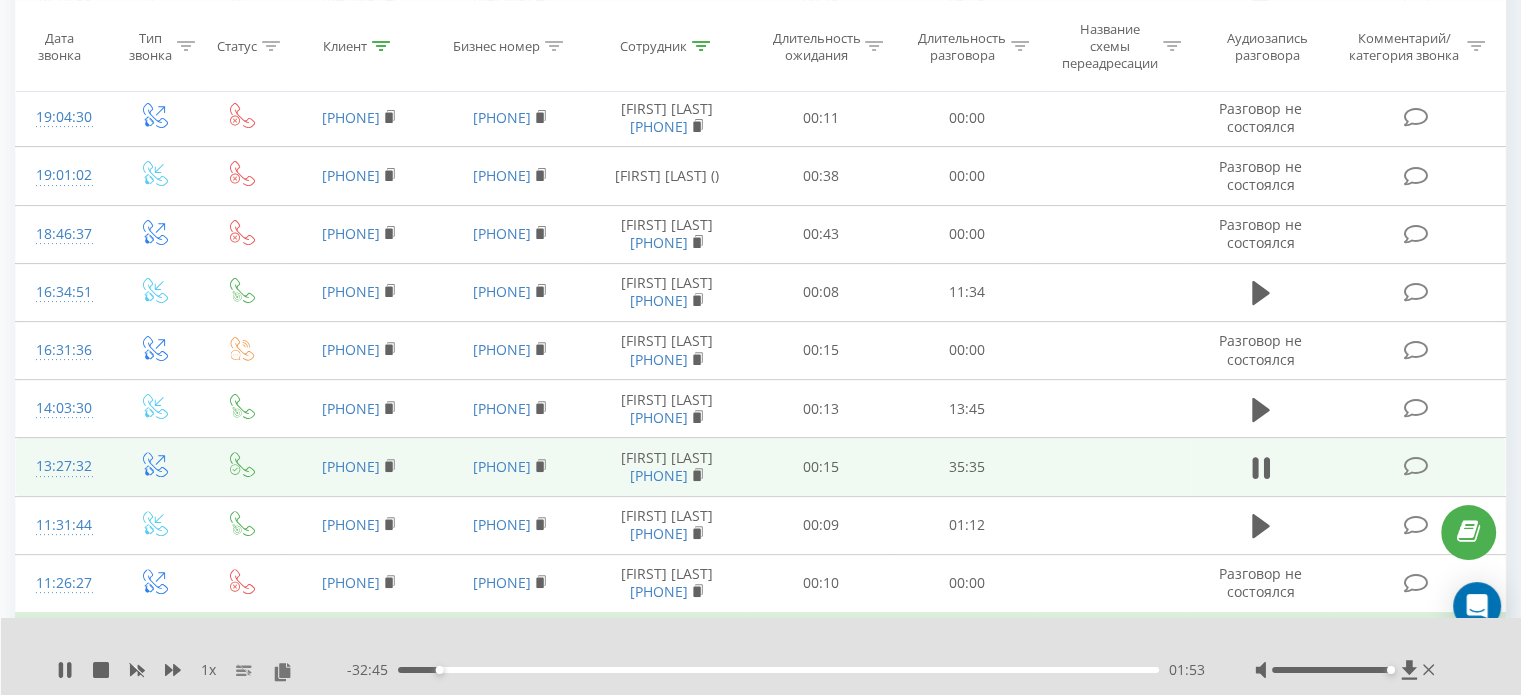 click at bounding box center [1390, 670] 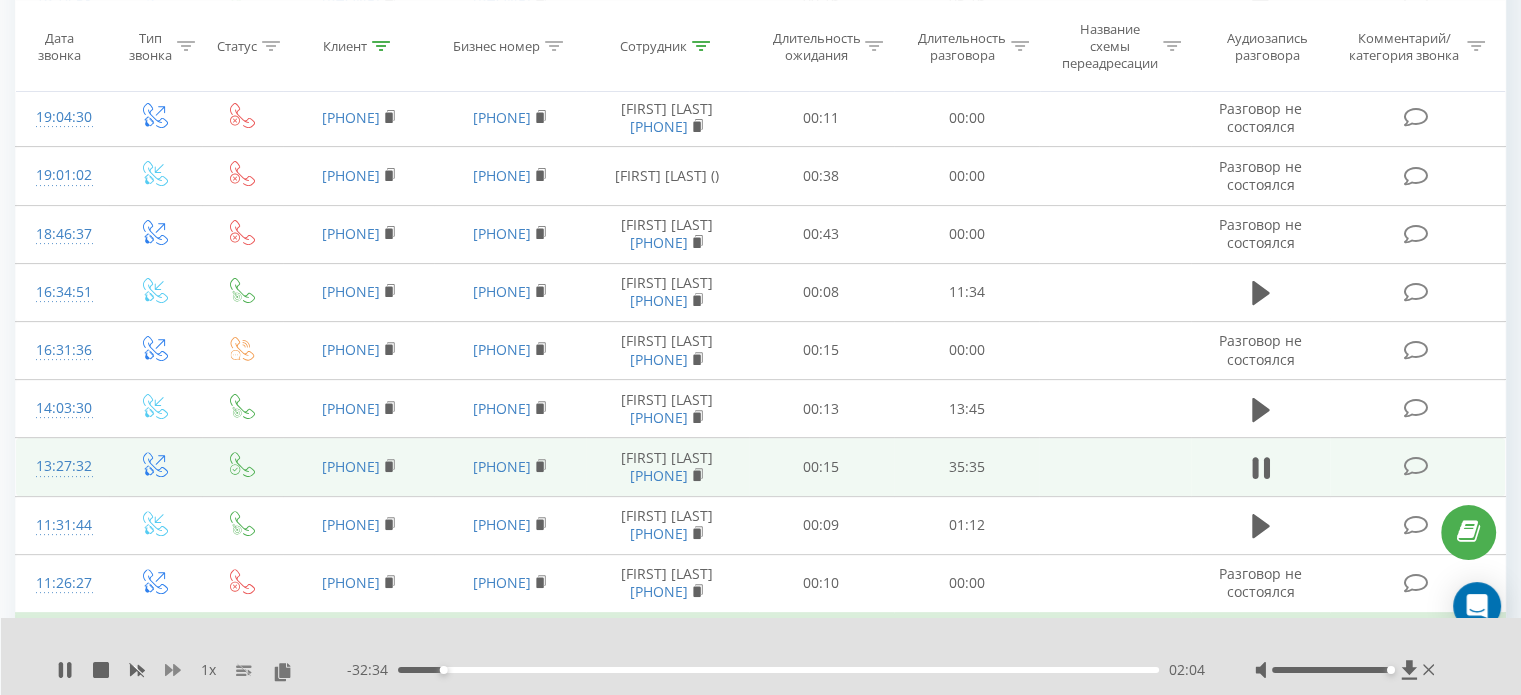 click 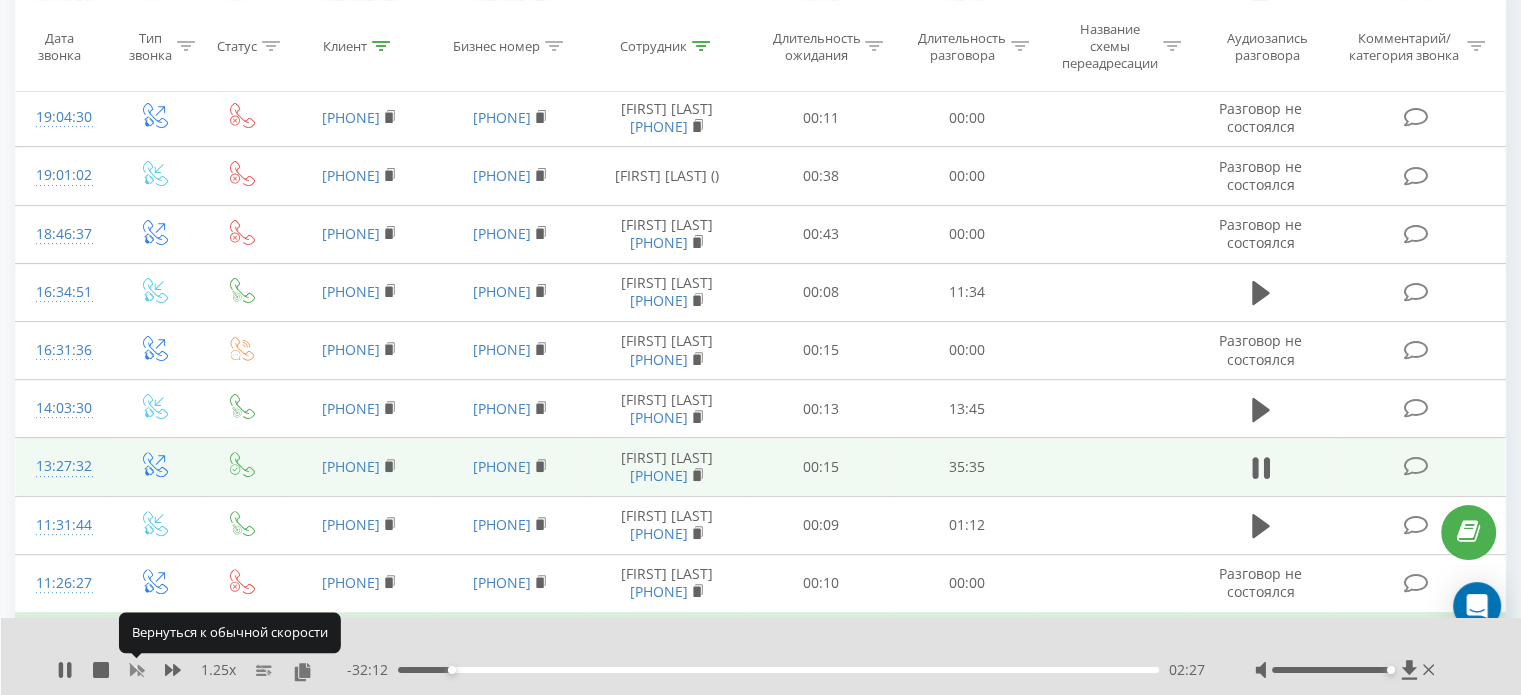 click 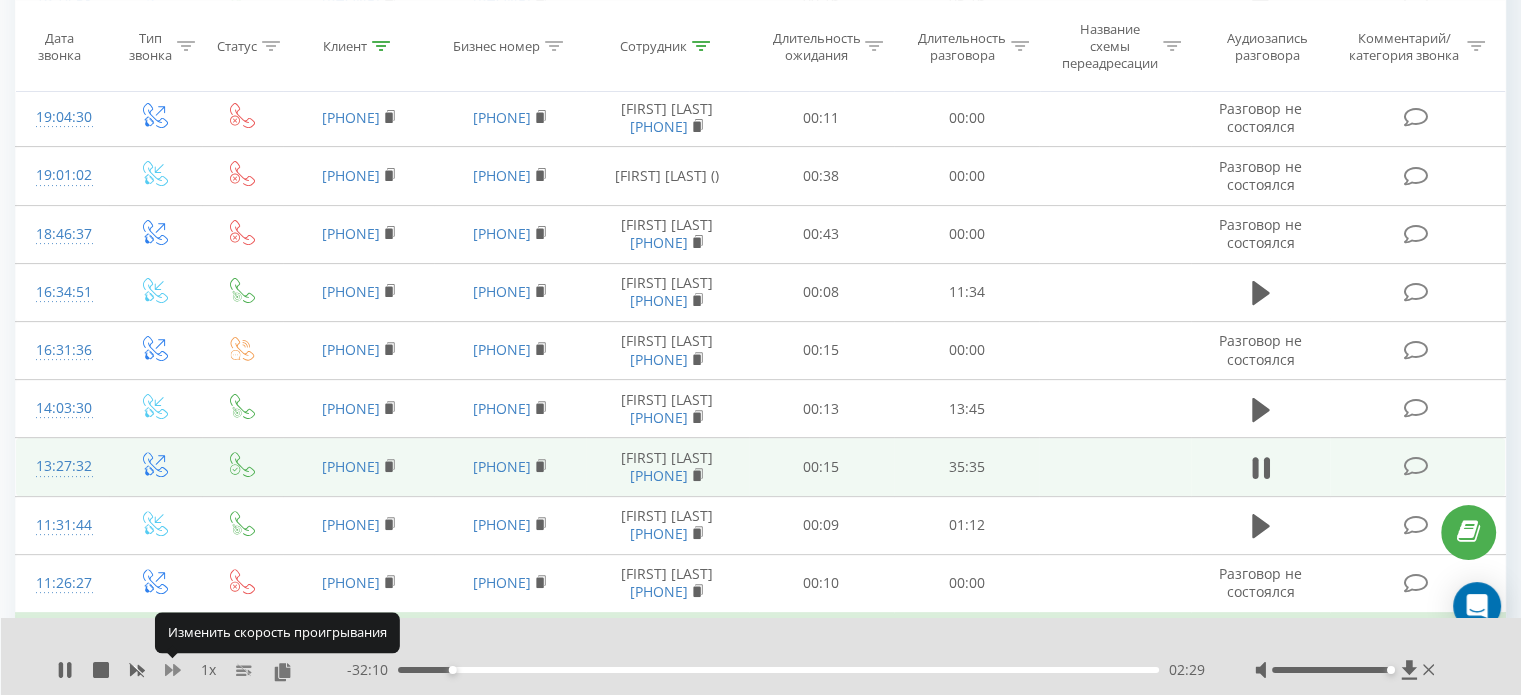 click 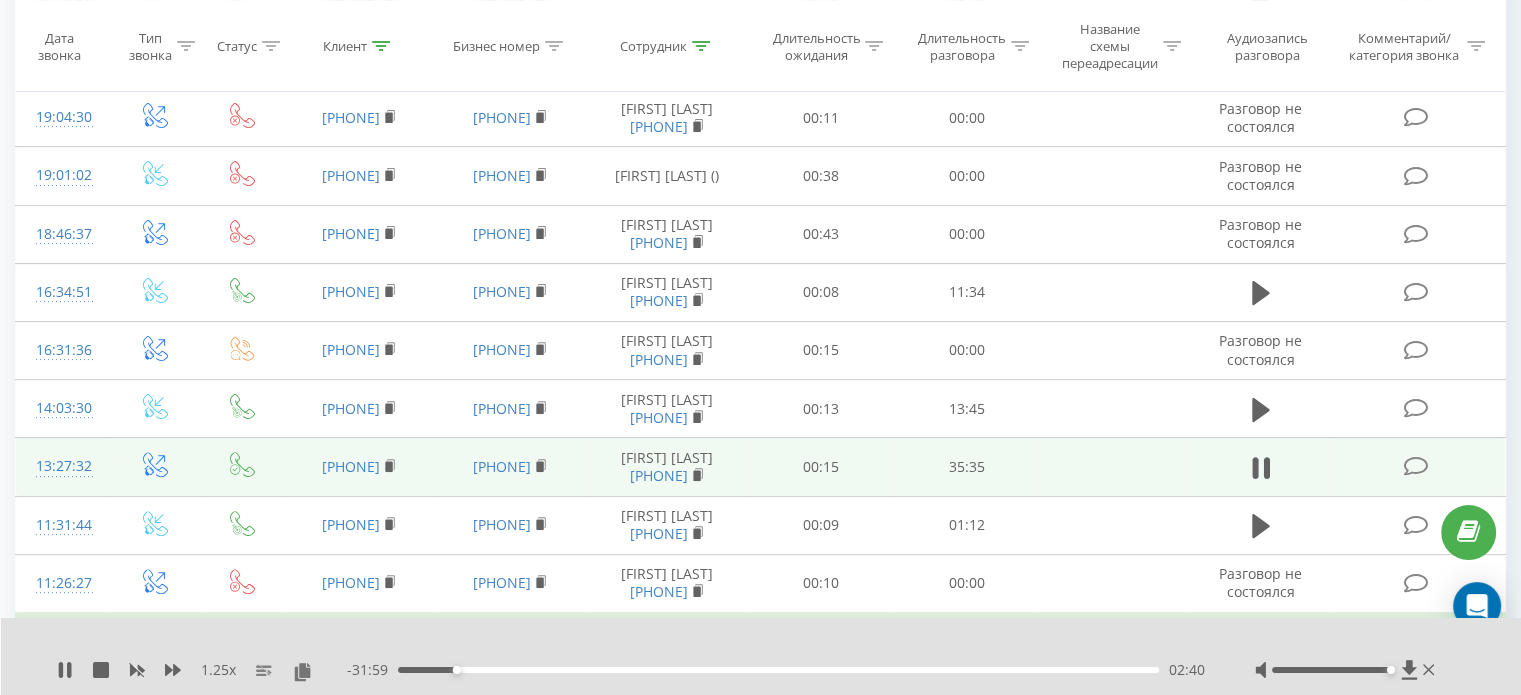 click on "1.25 x  - [TIME] [TIME]   [TIME]" at bounding box center (761, 656) 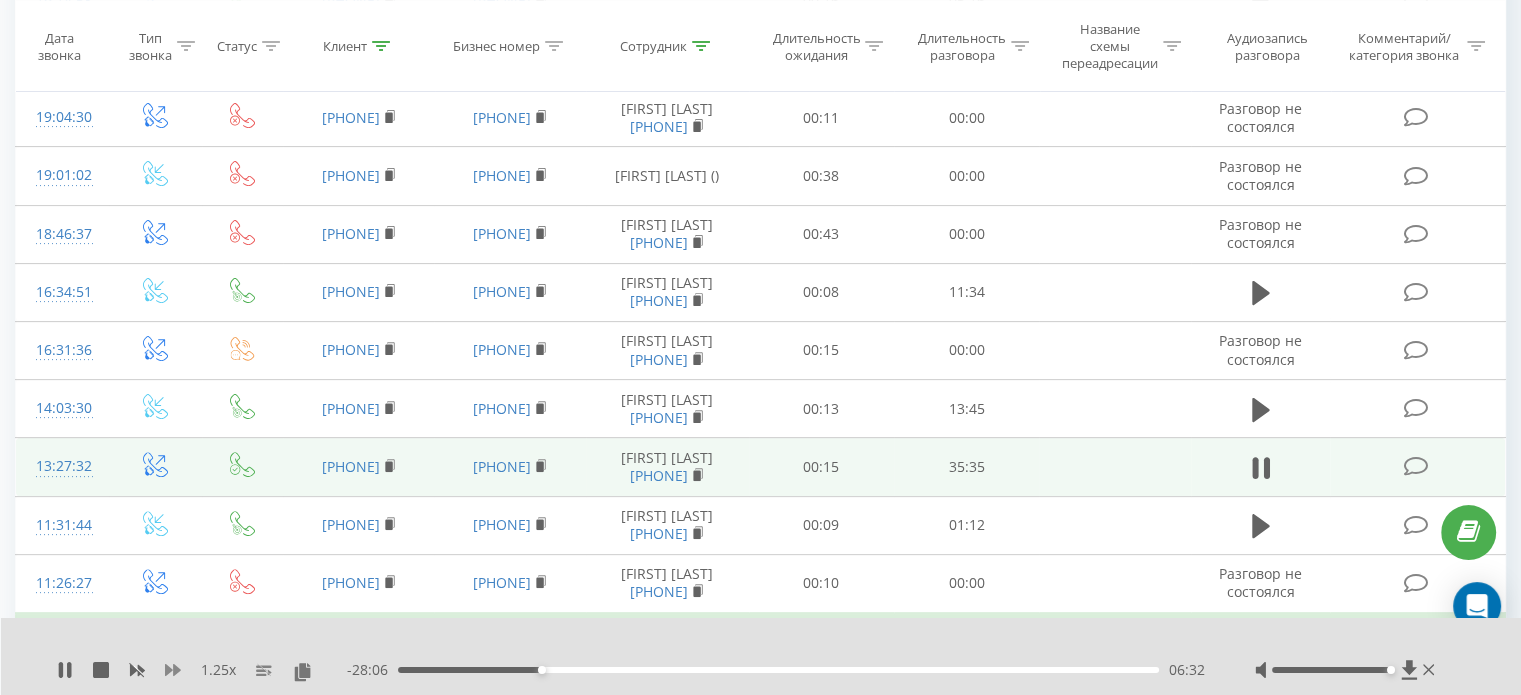 click 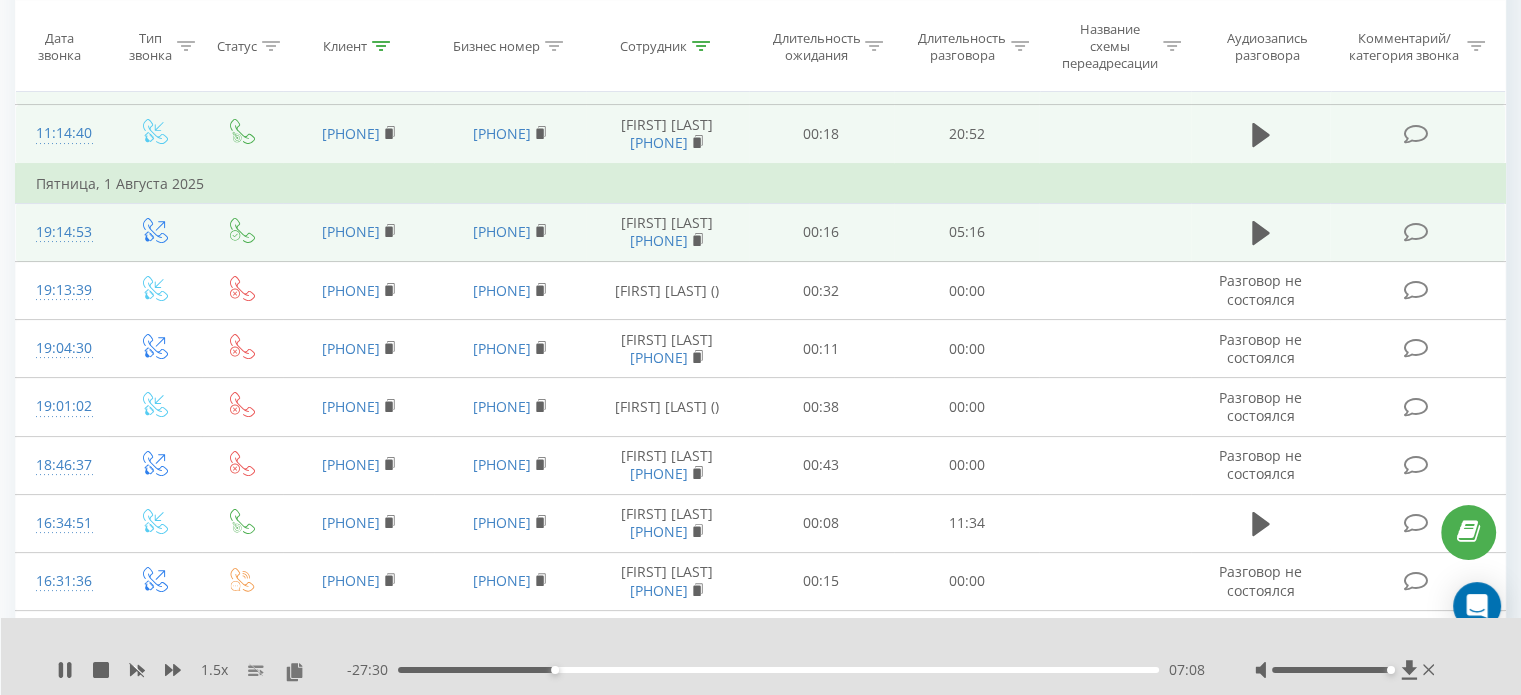 scroll, scrollTop: 300, scrollLeft: 0, axis: vertical 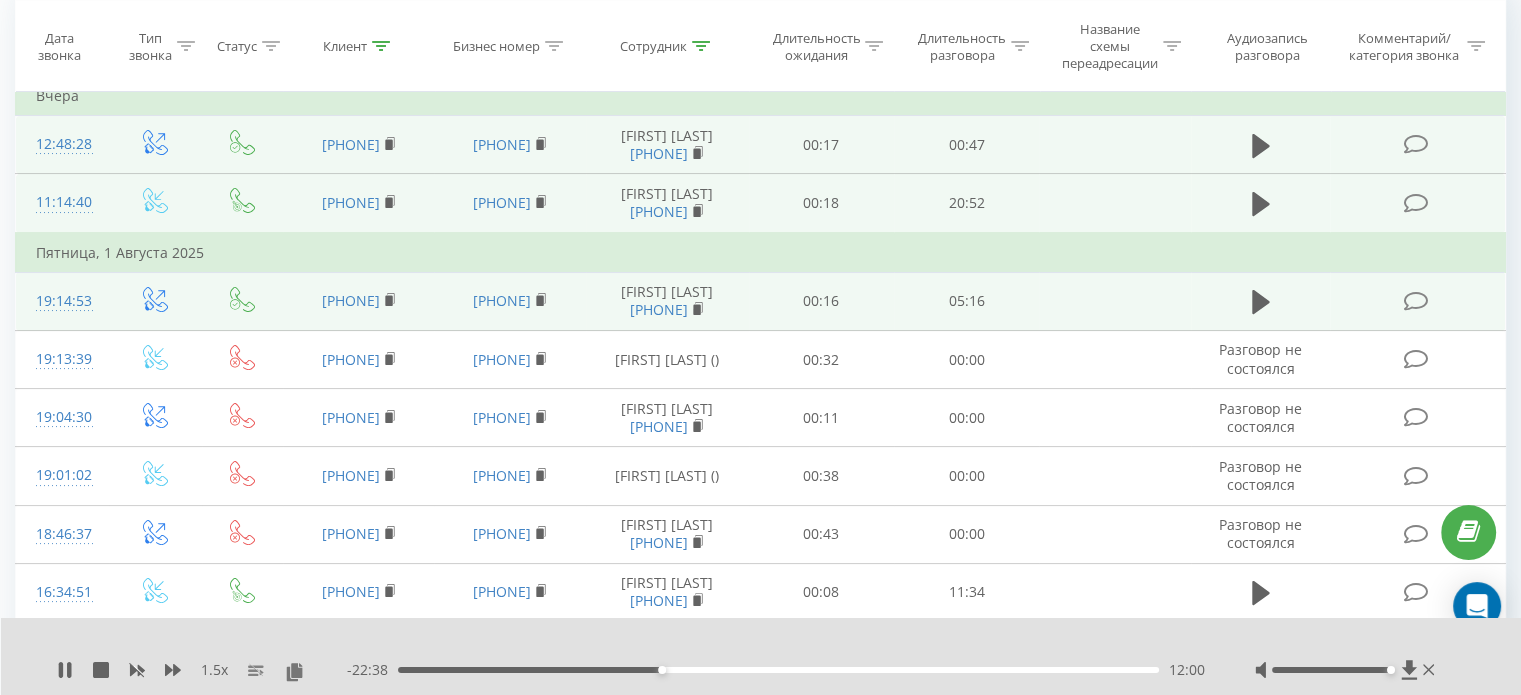 click on "- [TIME] [TIME]   [TIME]" at bounding box center [776, 670] 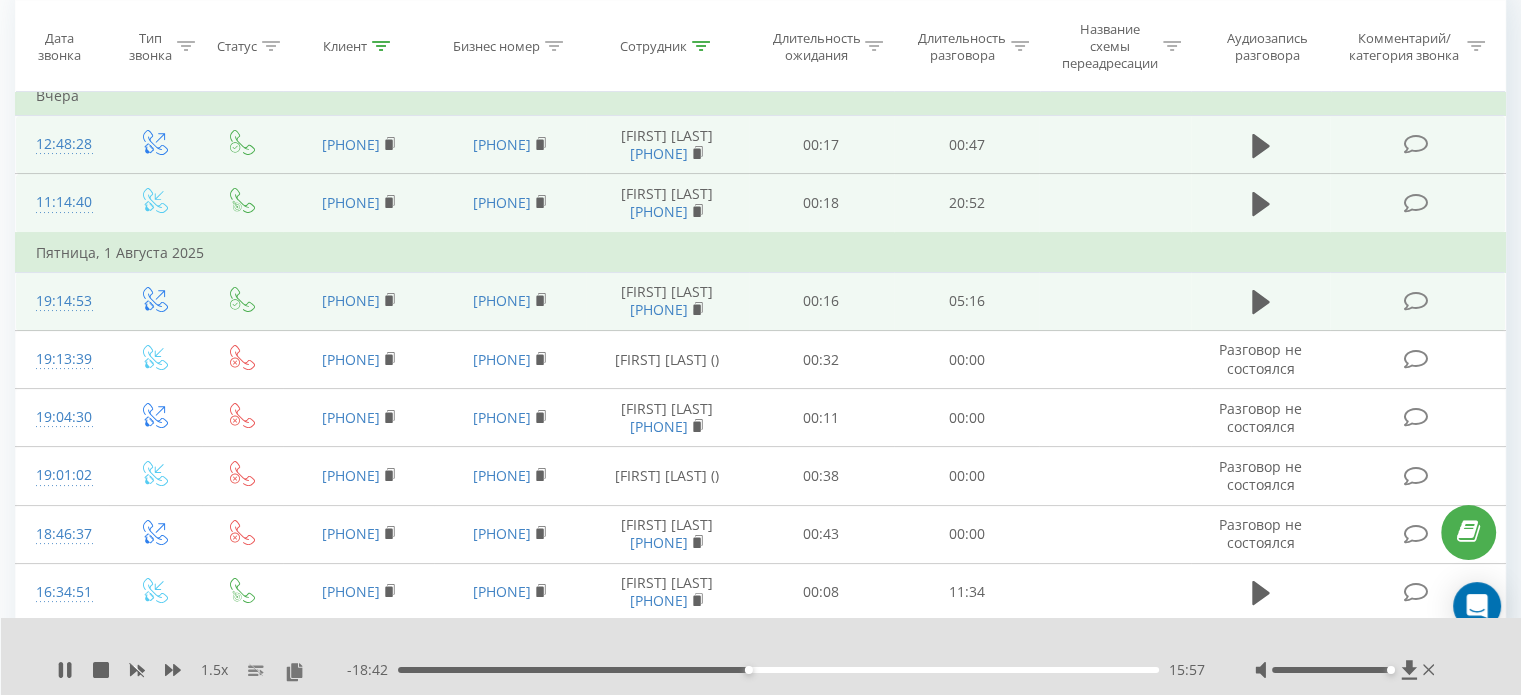 drag, startPoint x: 1369, startPoint y: 664, endPoint x: 1359, endPoint y: 666, distance: 10.198039 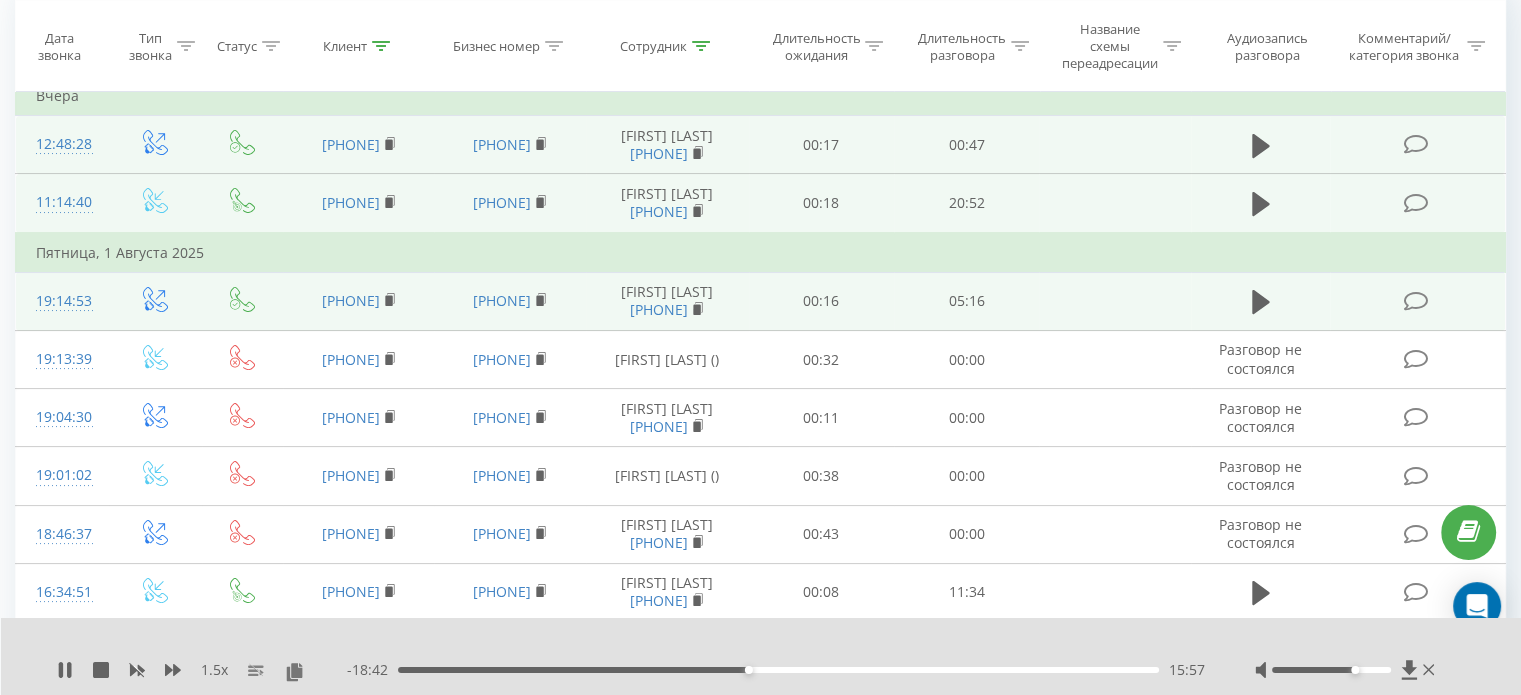click at bounding box center (1347, 670) 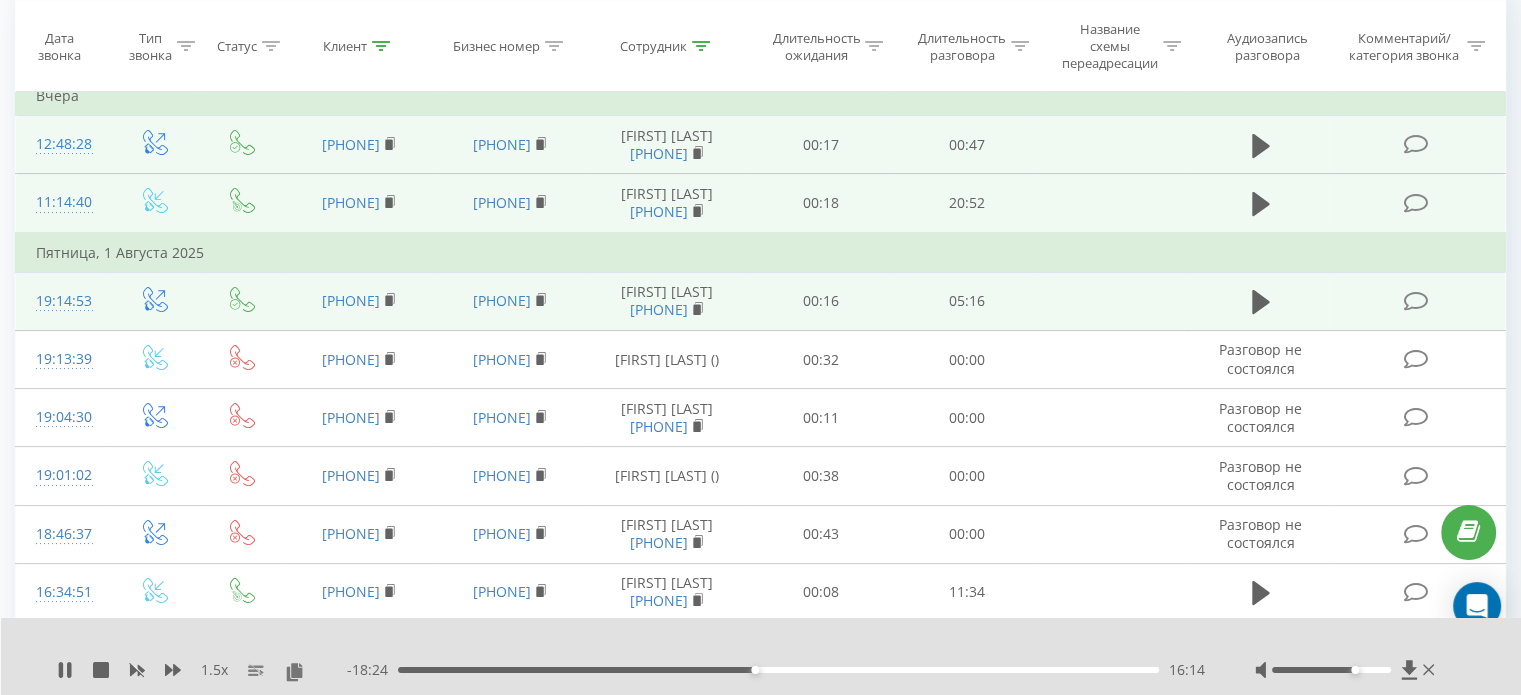 click on "16:14" at bounding box center [778, 670] 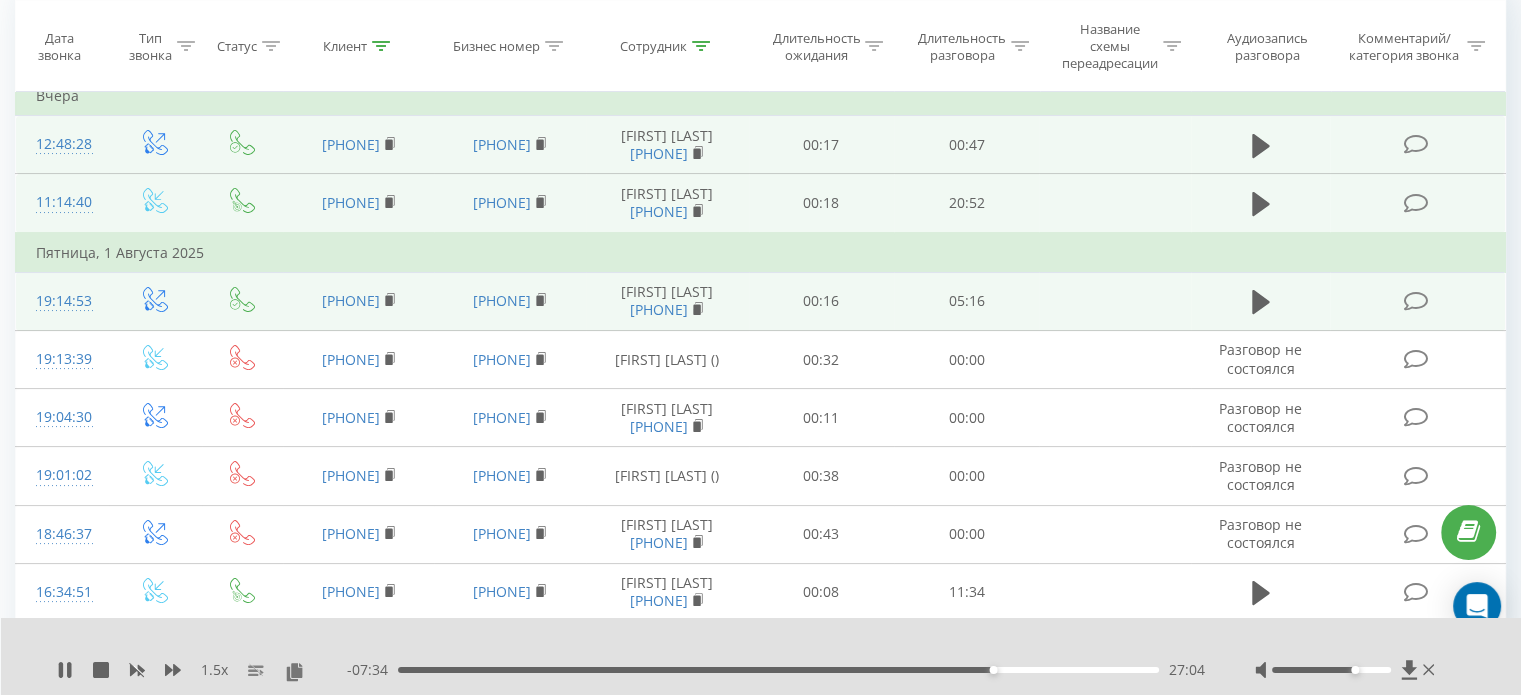 click on "27:04" at bounding box center [778, 670] 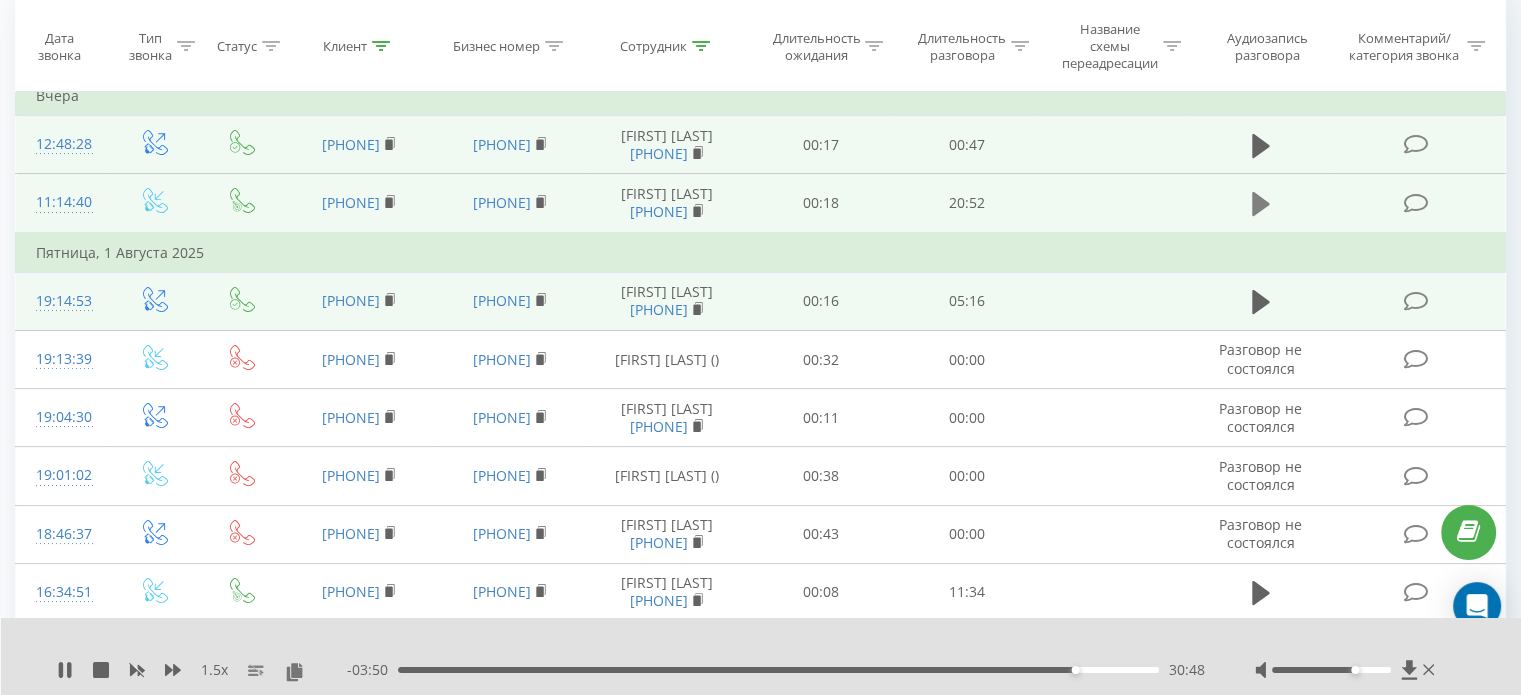click 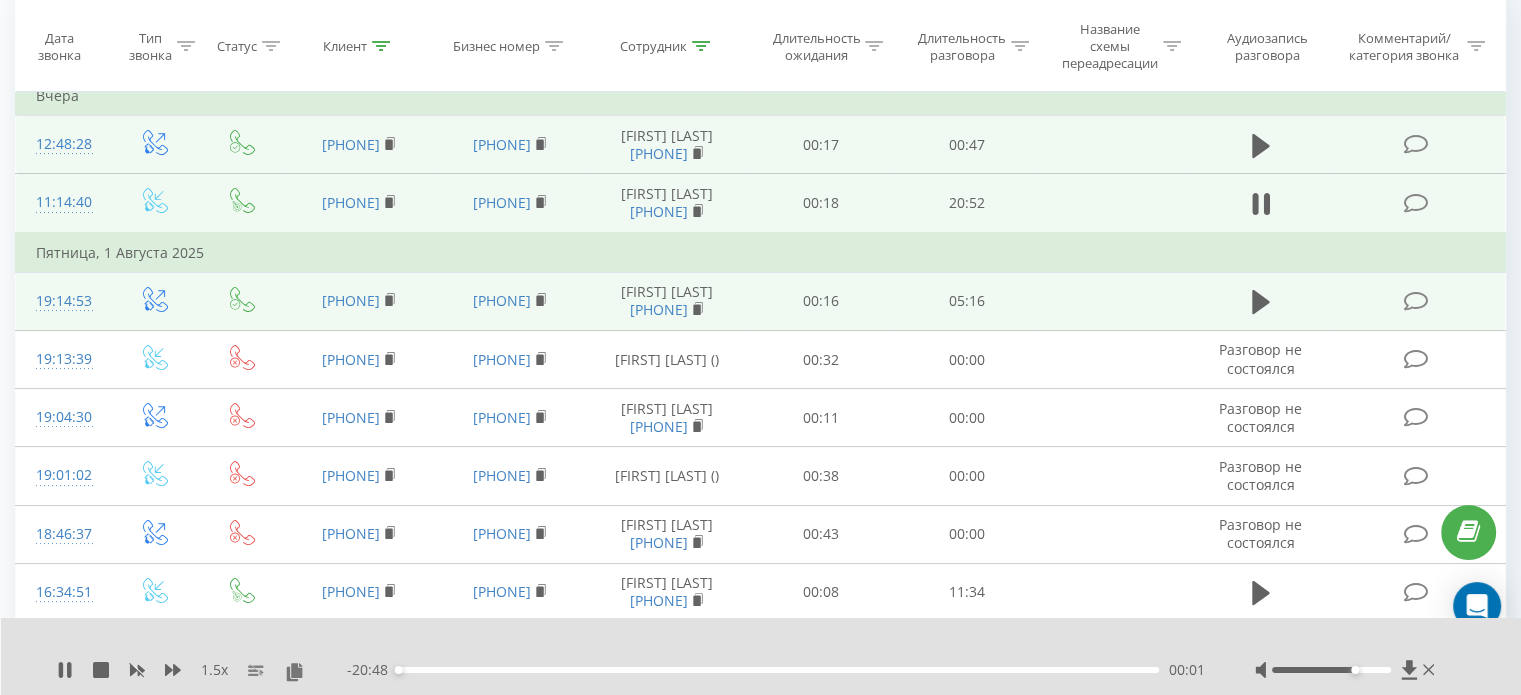 click on "00:01" at bounding box center (778, 670) 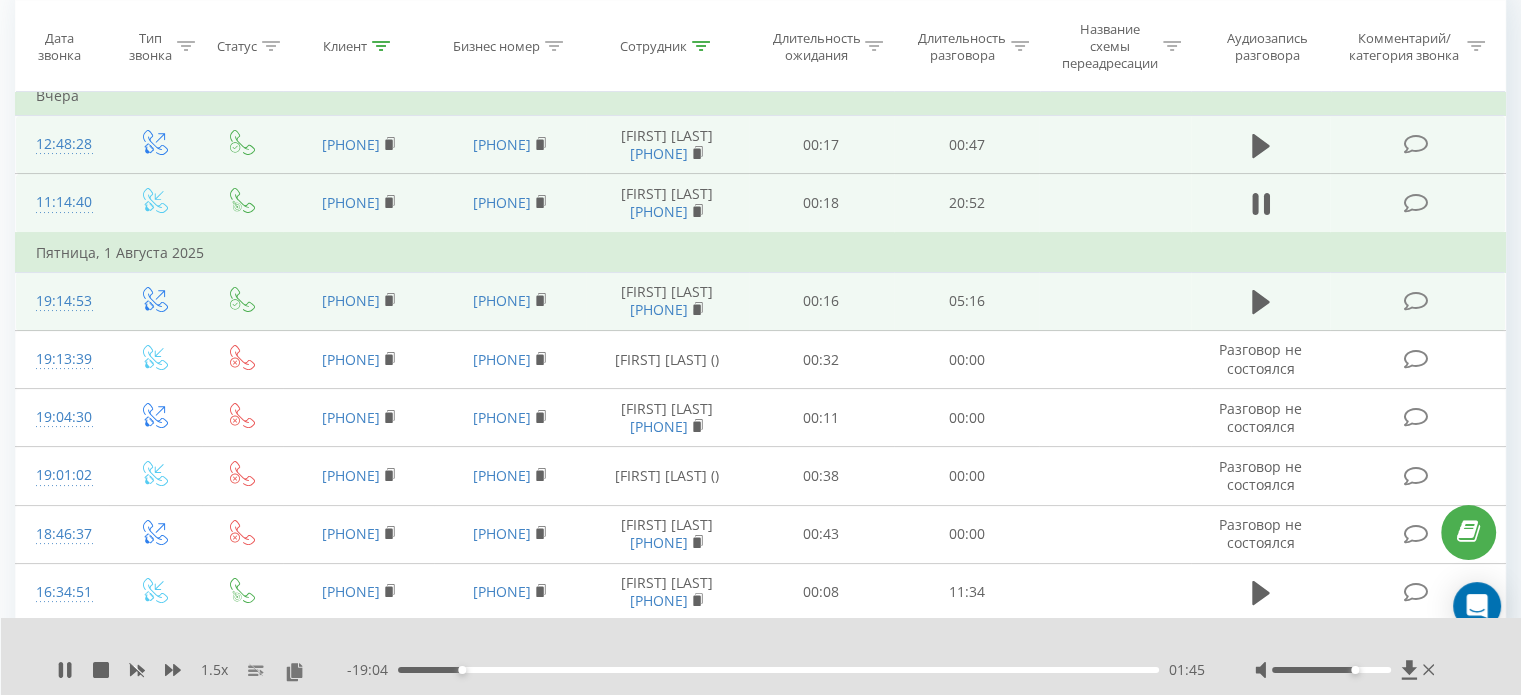 click on "- [TIME] [TIME]   [TIME]" at bounding box center [776, 670] 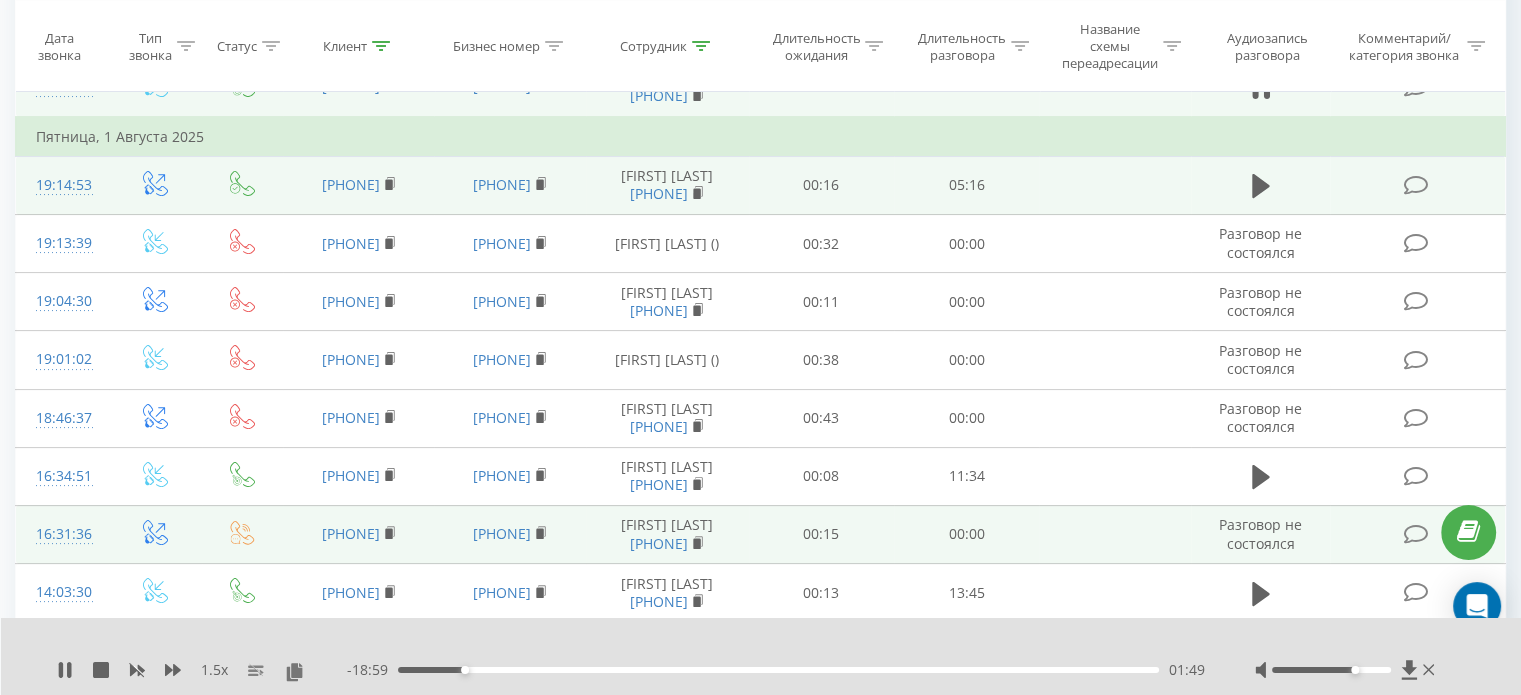 scroll, scrollTop: 400, scrollLeft: 0, axis: vertical 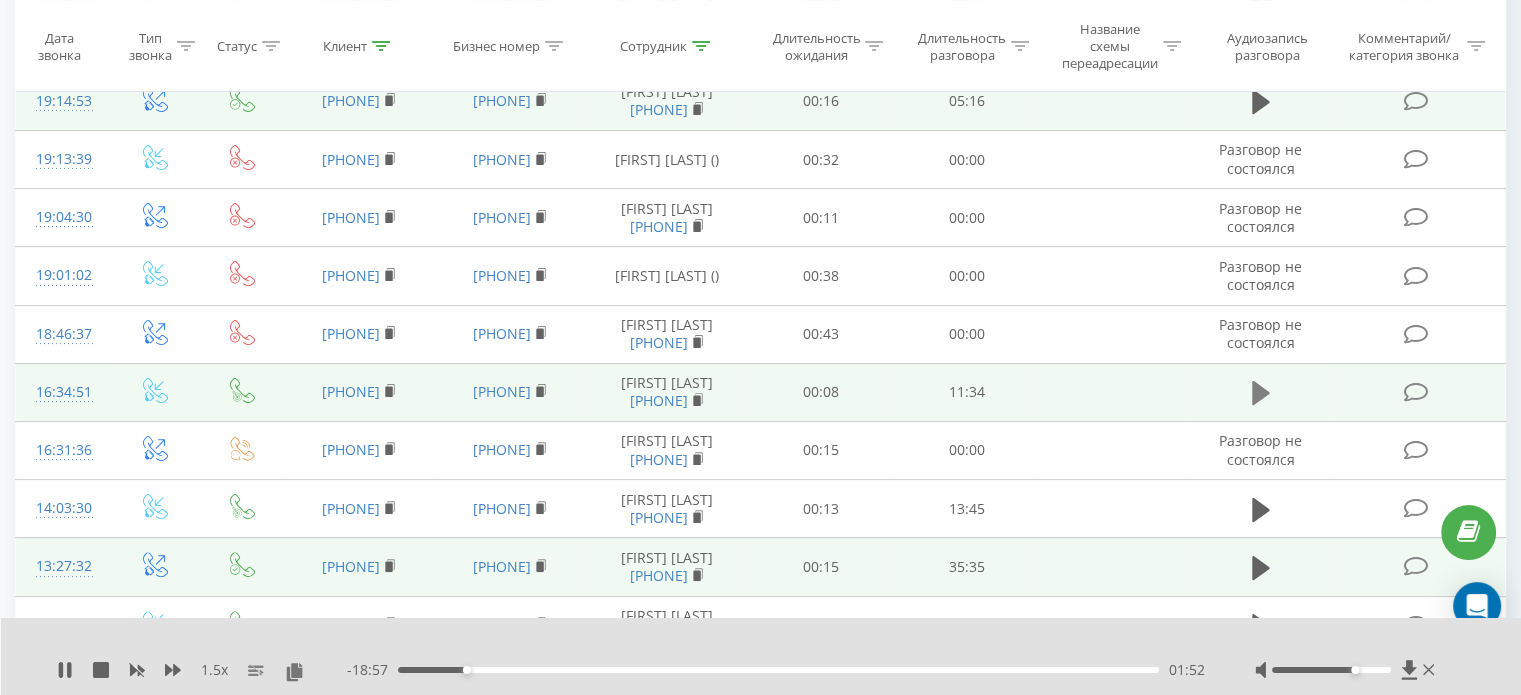 click 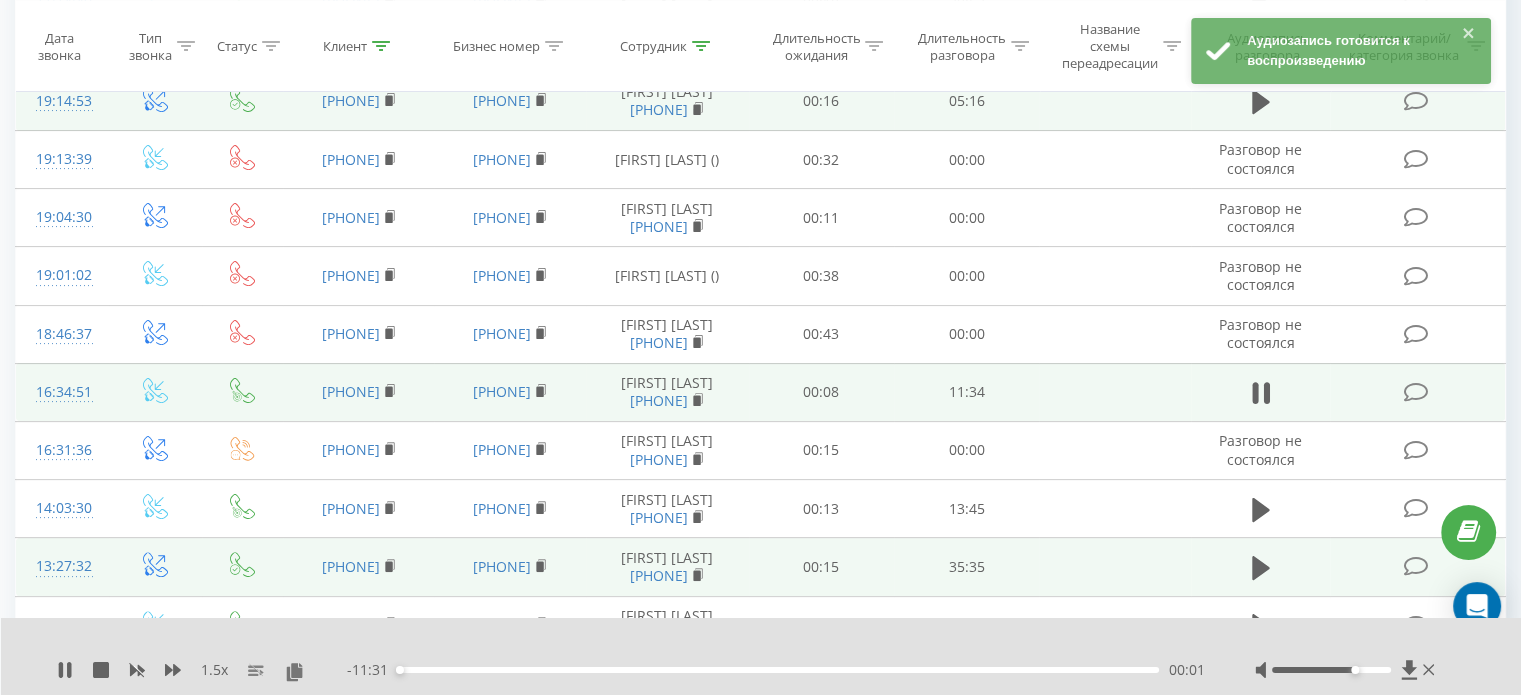 click on "00:01" at bounding box center (778, 670) 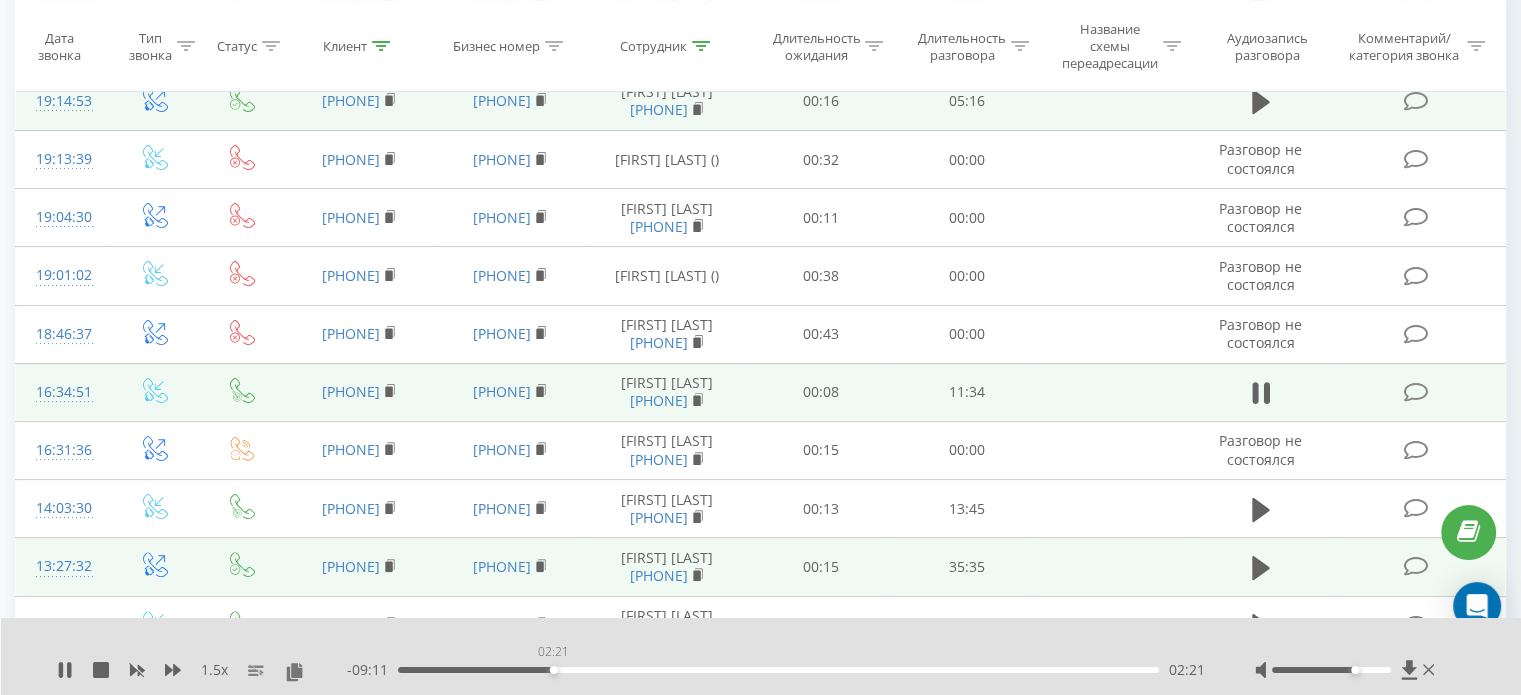 click on "02:21" at bounding box center (778, 670) 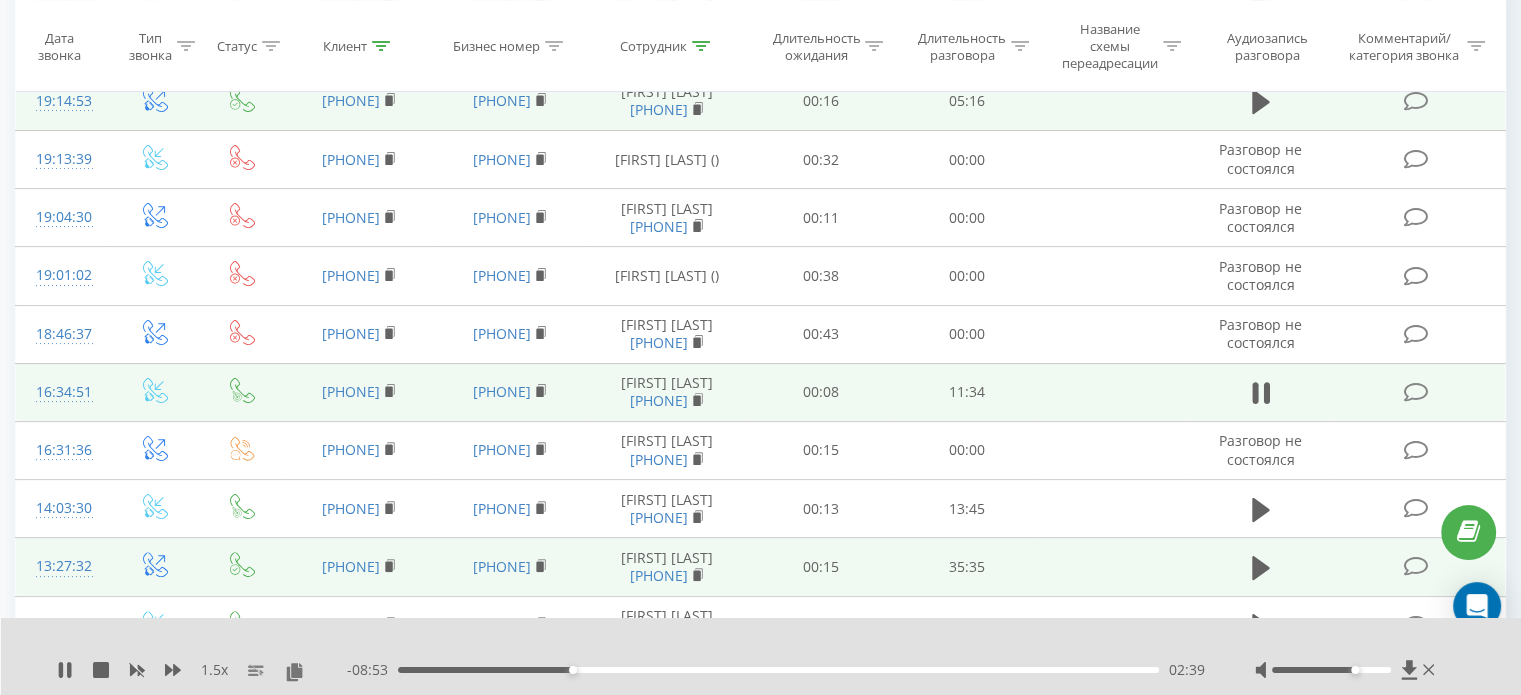 click on "02:39" at bounding box center [778, 670] 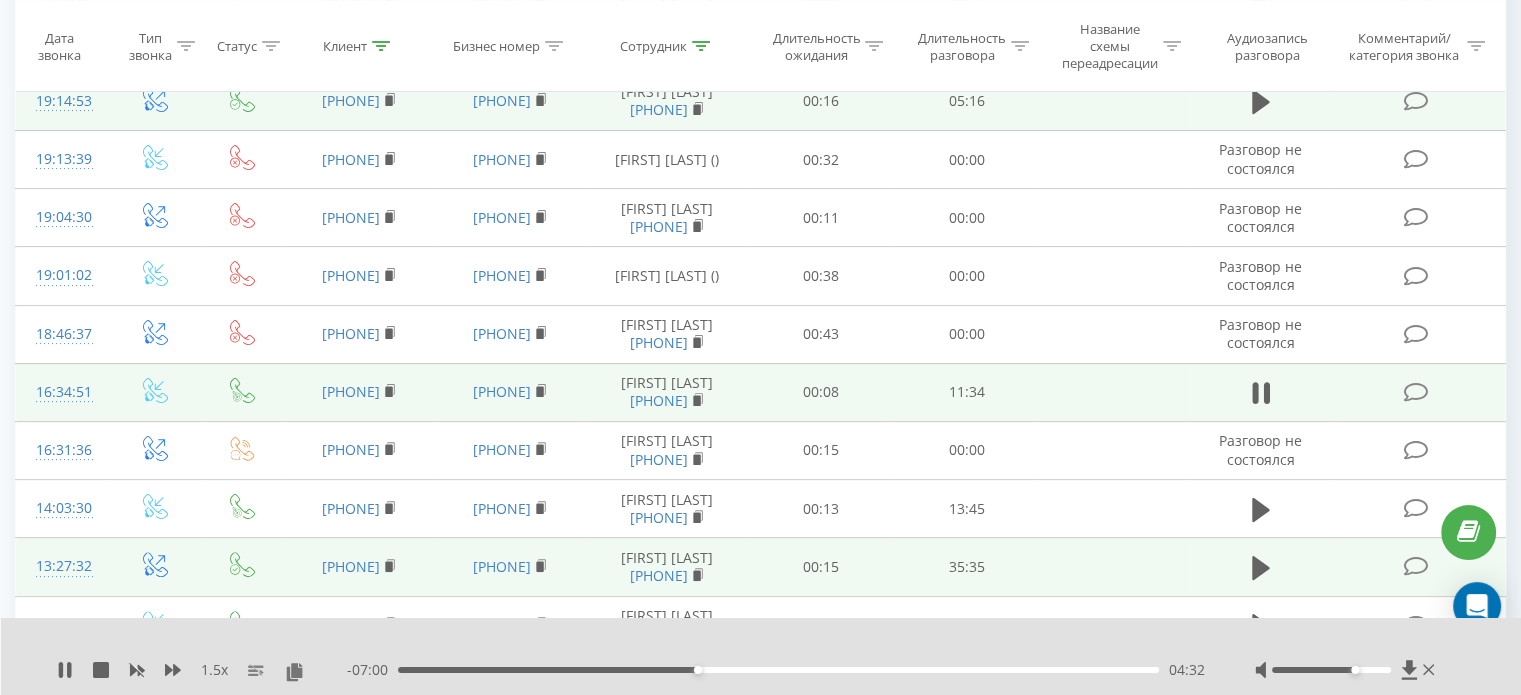 click on "- [TIME] [TIME]   [TIME]" at bounding box center (776, 670) 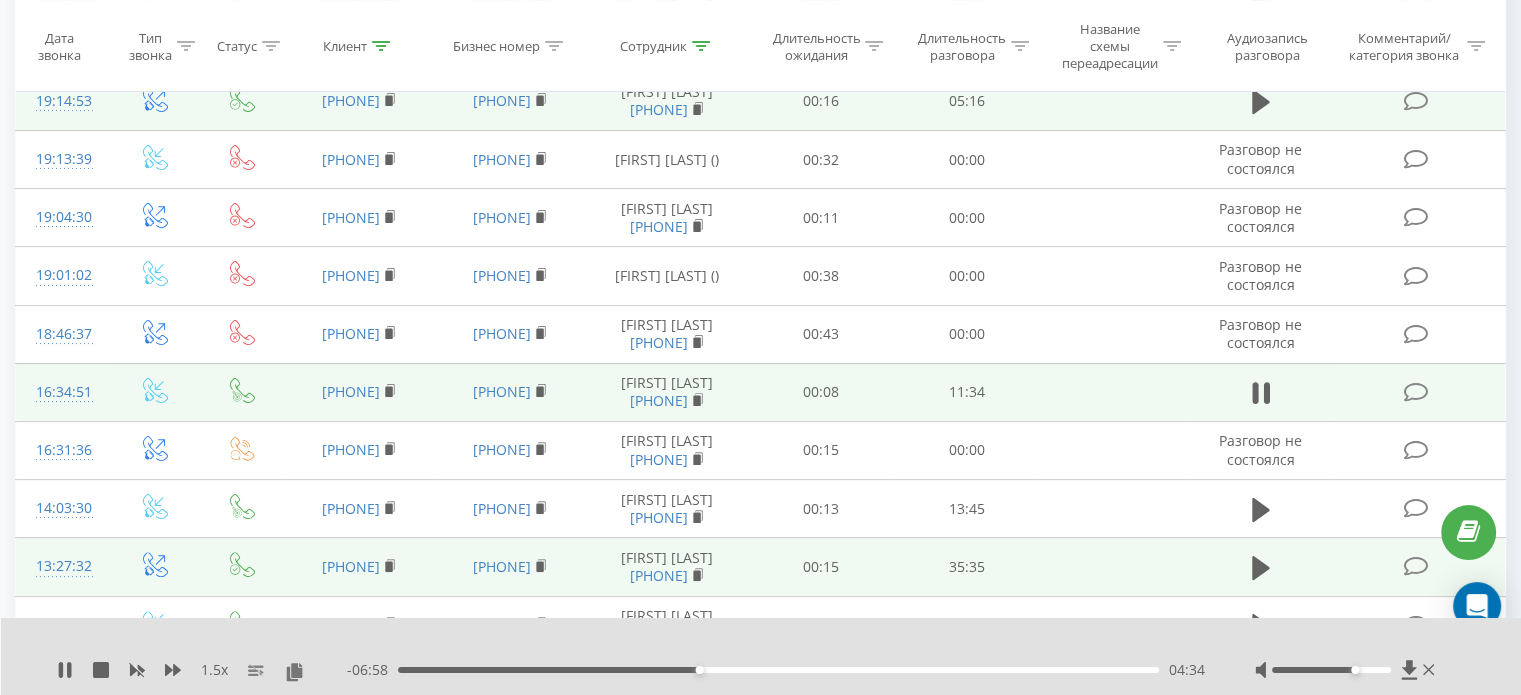 click on "04:34" at bounding box center (778, 670) 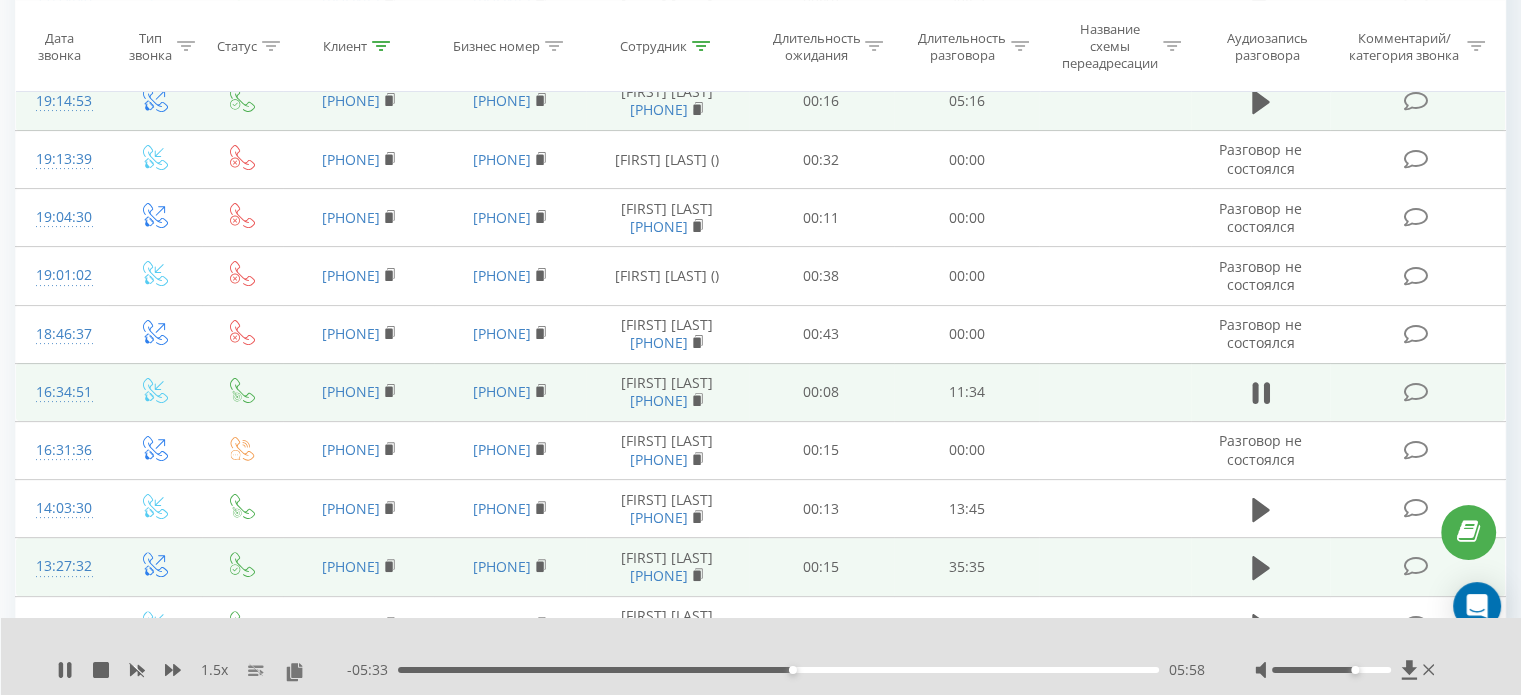 click on "- [TIME] [TIME]   [TIME]" at bounding box center [776, 670] 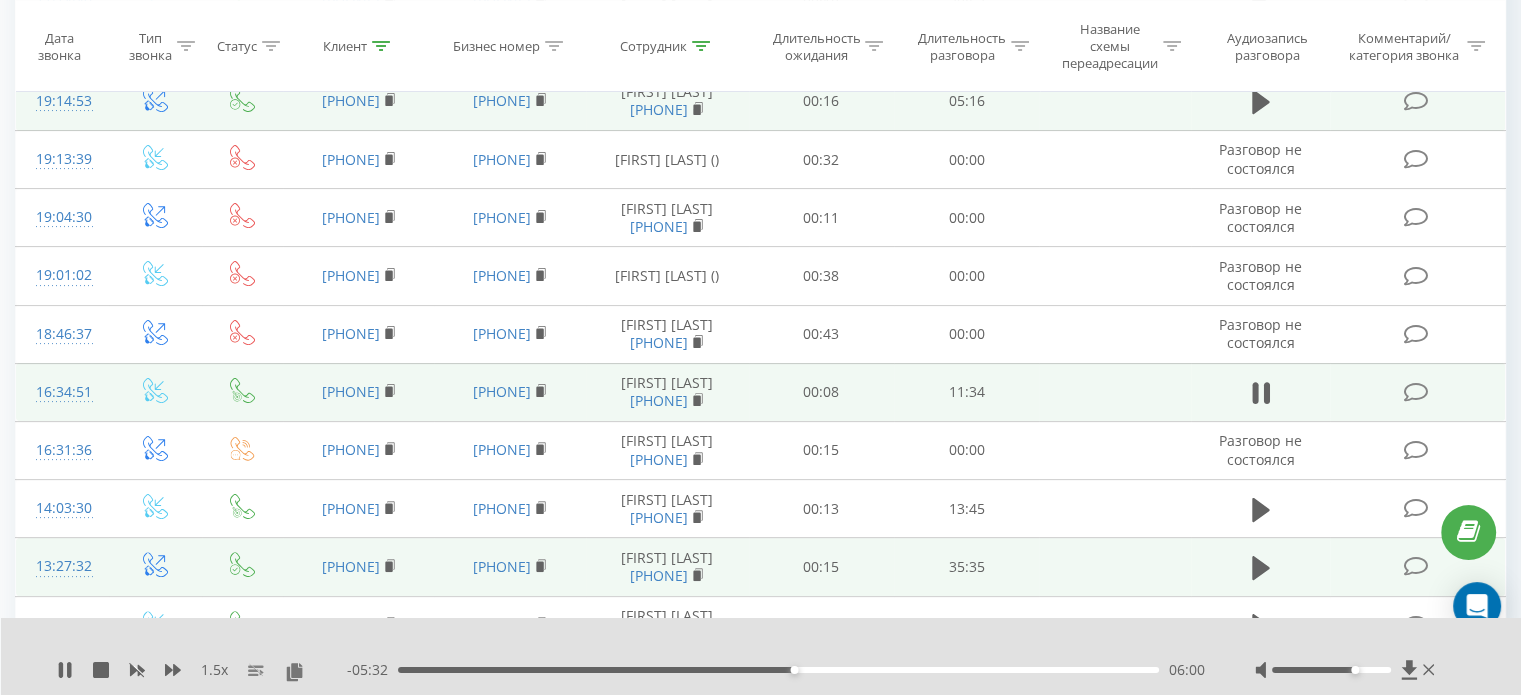 click on "06:00" at bounding box center [778, 670] 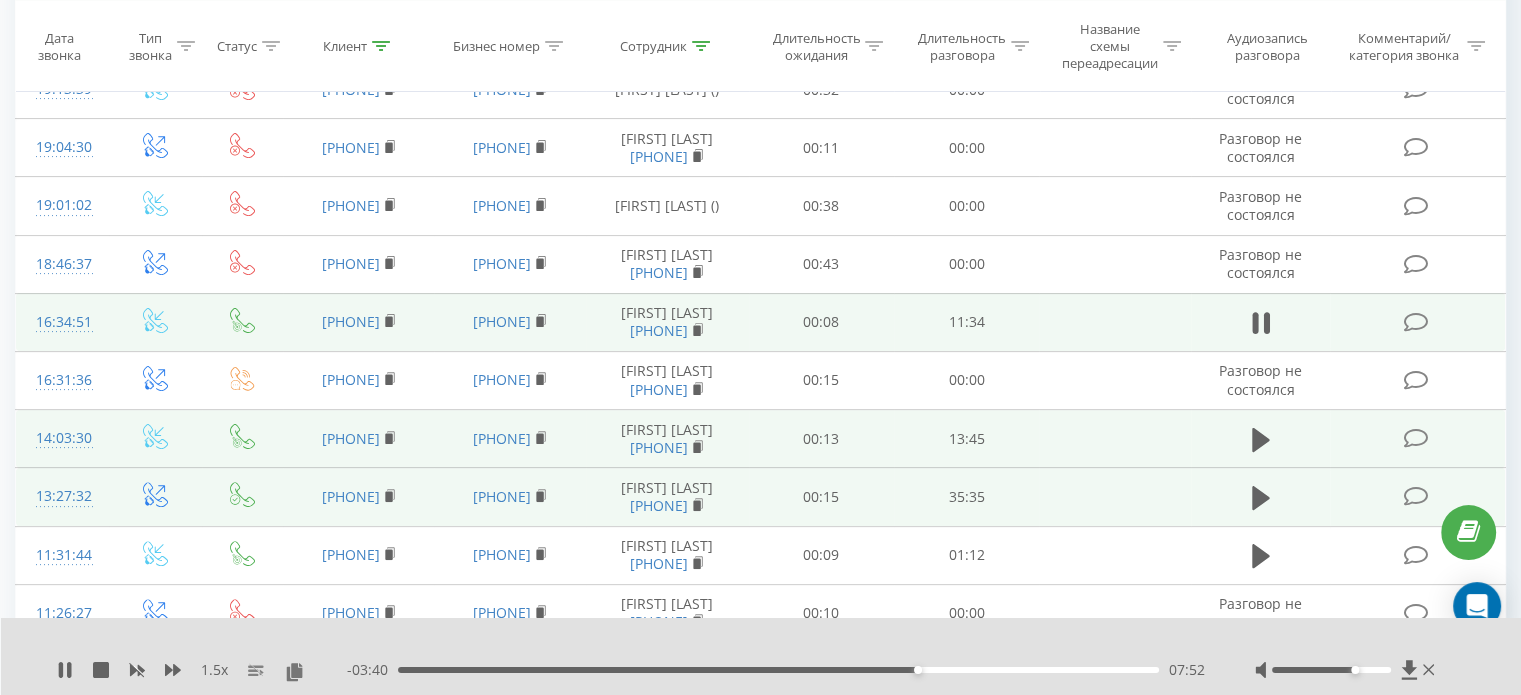scroll, scrollTop: 500, scrollLeft: 0, axis: vertical 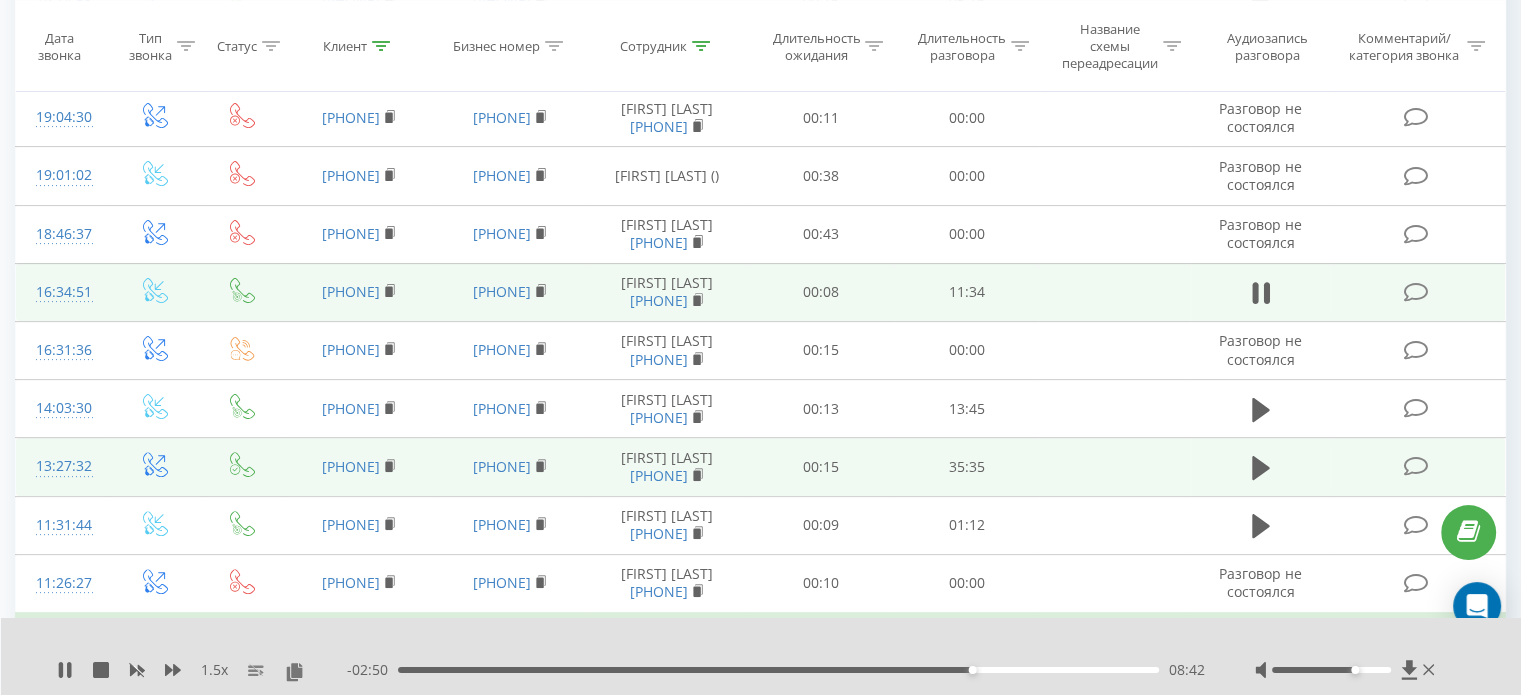 click on "- [TIME] [TIME]   [TIME]" at bounding box center [776, 670] 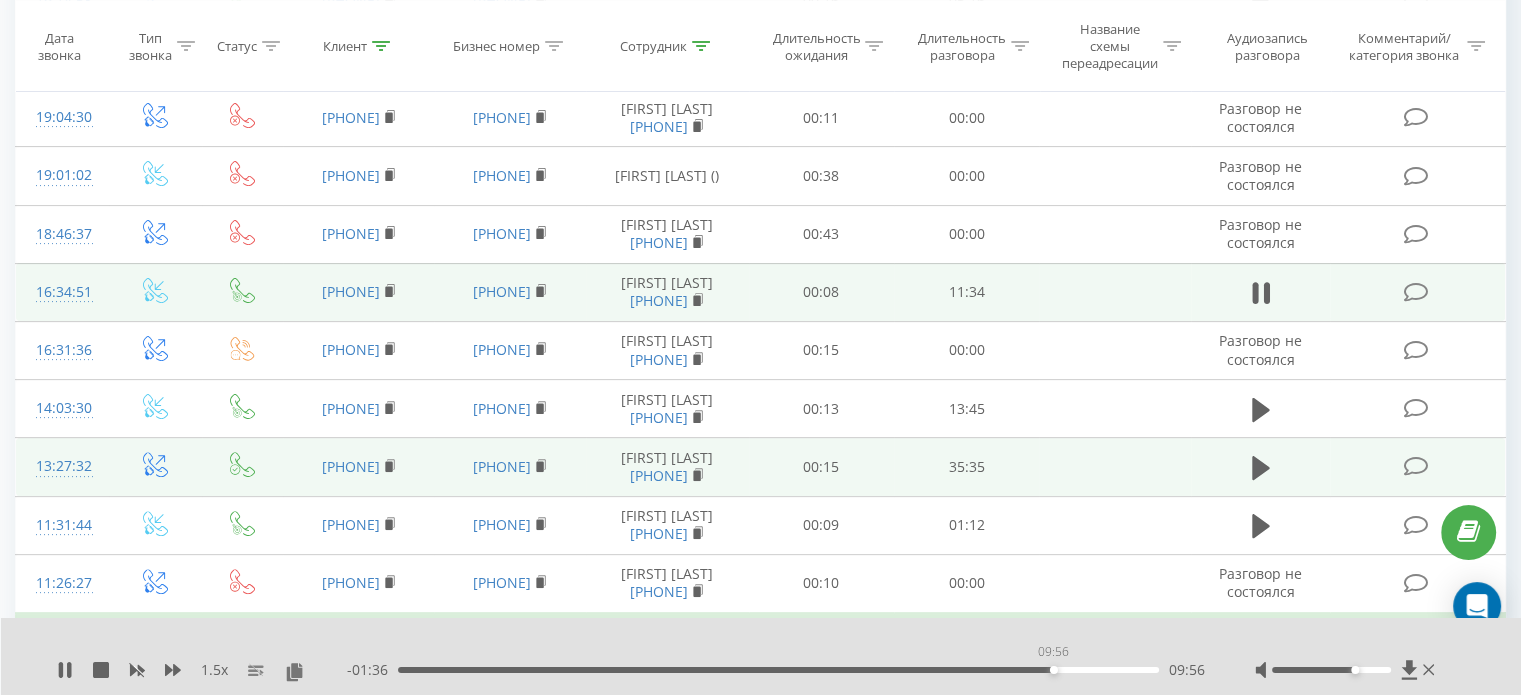 click on "09:56" at bounding box center (778, 670) 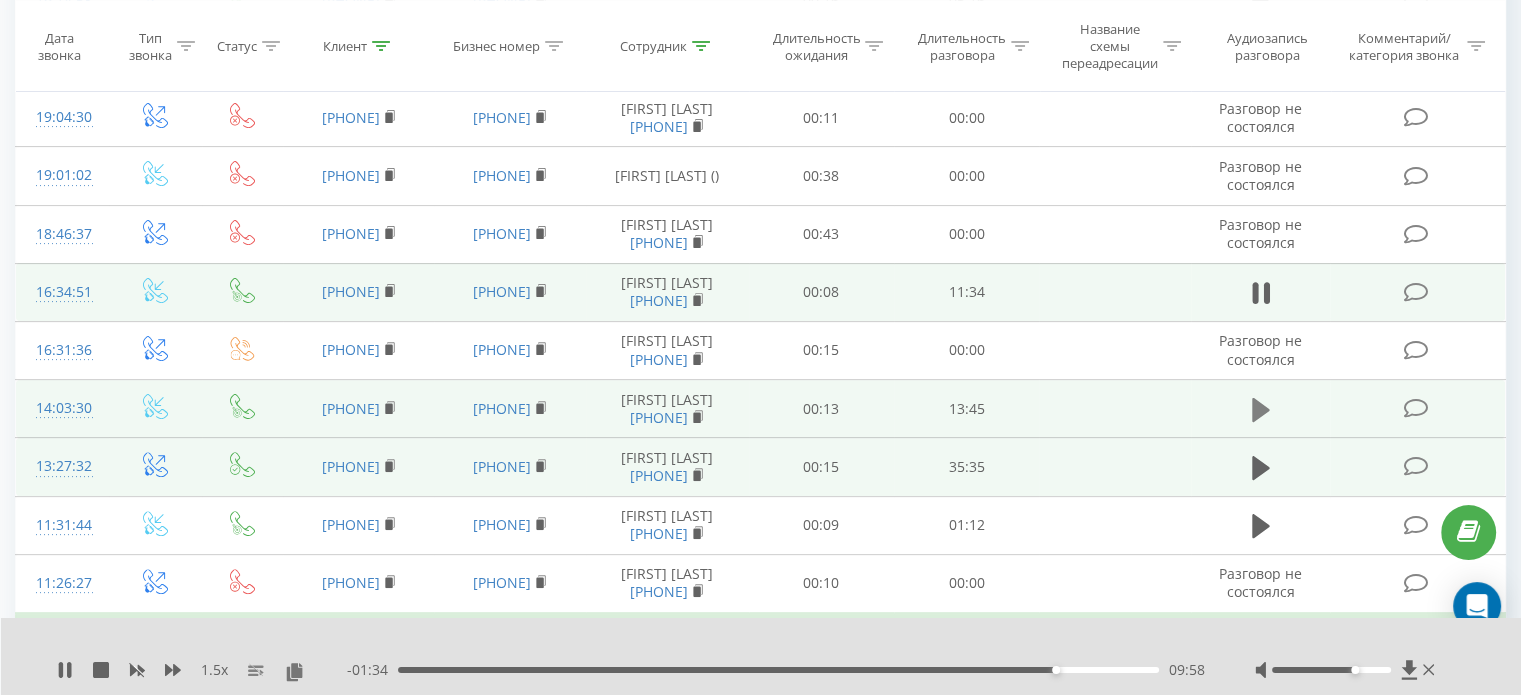 click 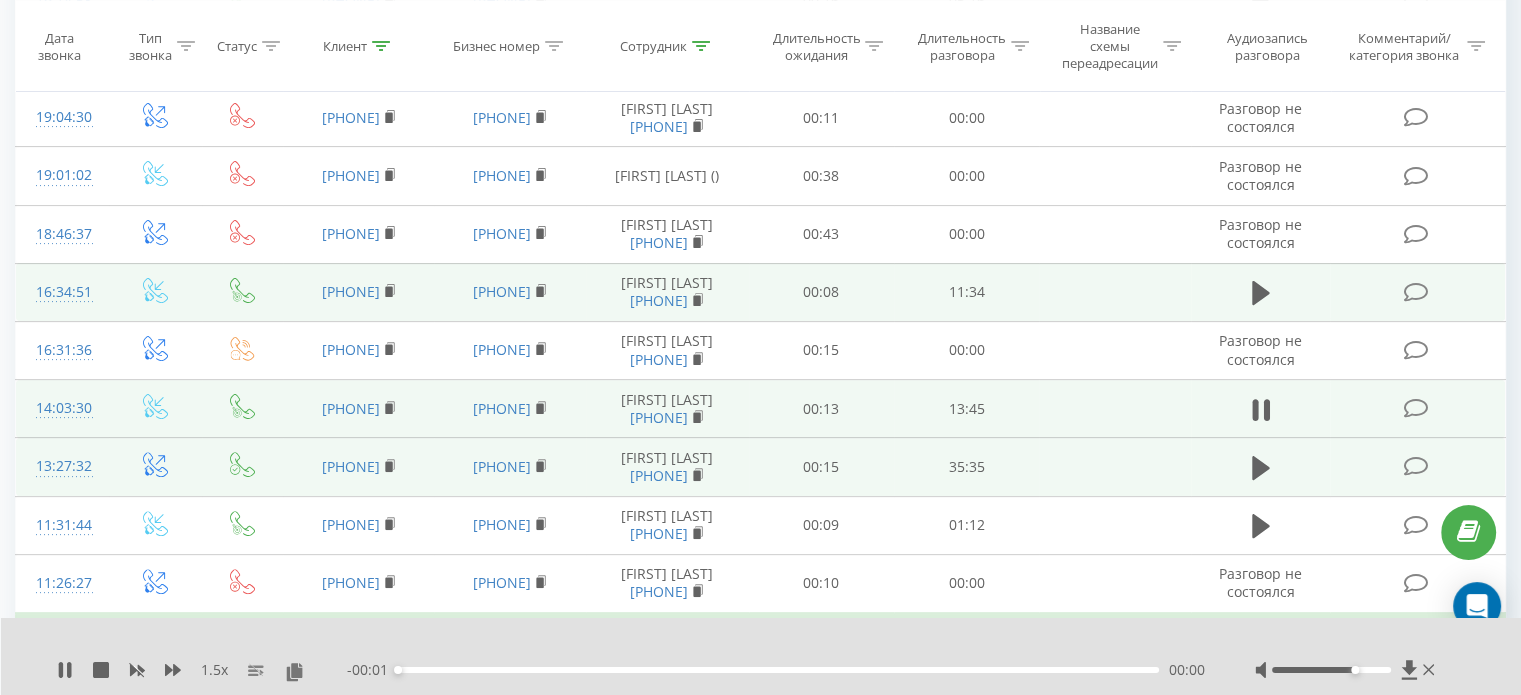 click on "- 00:01 00:00   00:00" at bounding box center (776, 670) 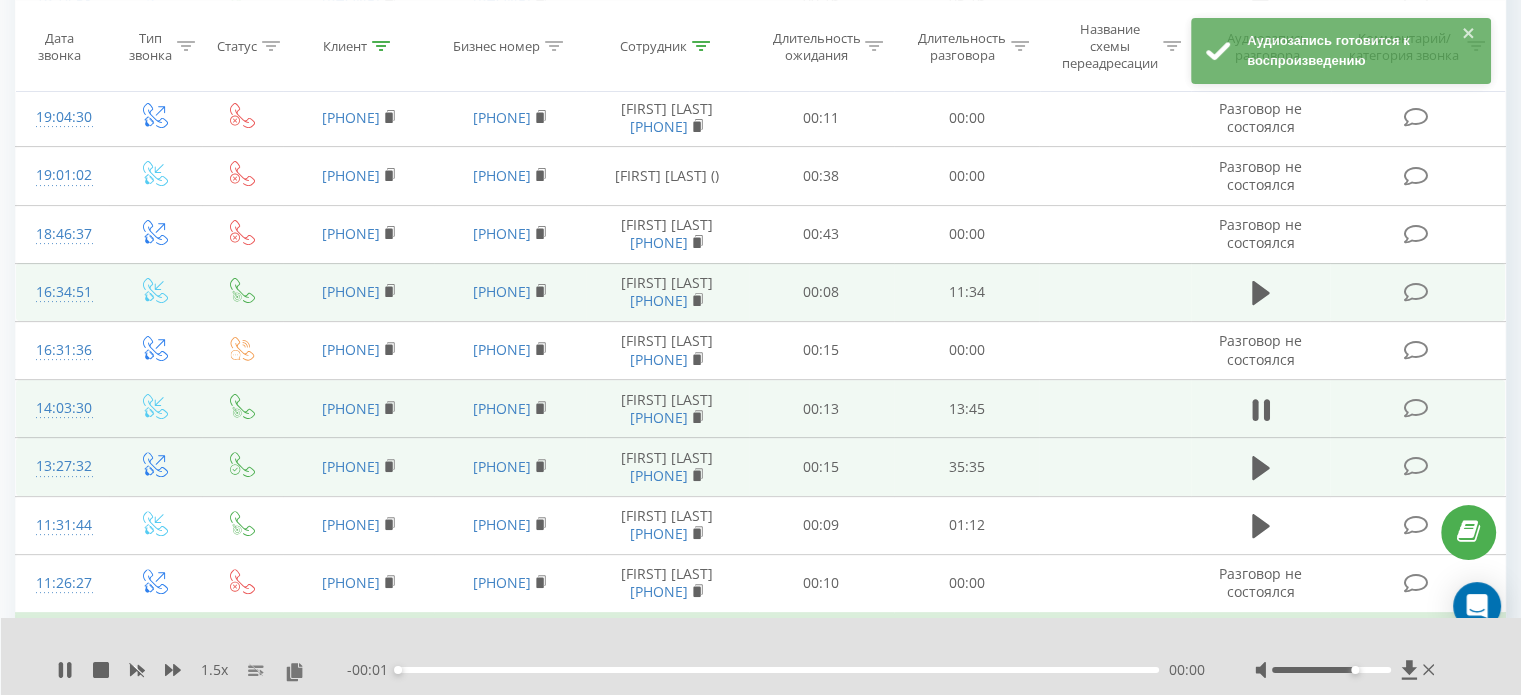 click on "00:00" at bounding box center [778, 670] 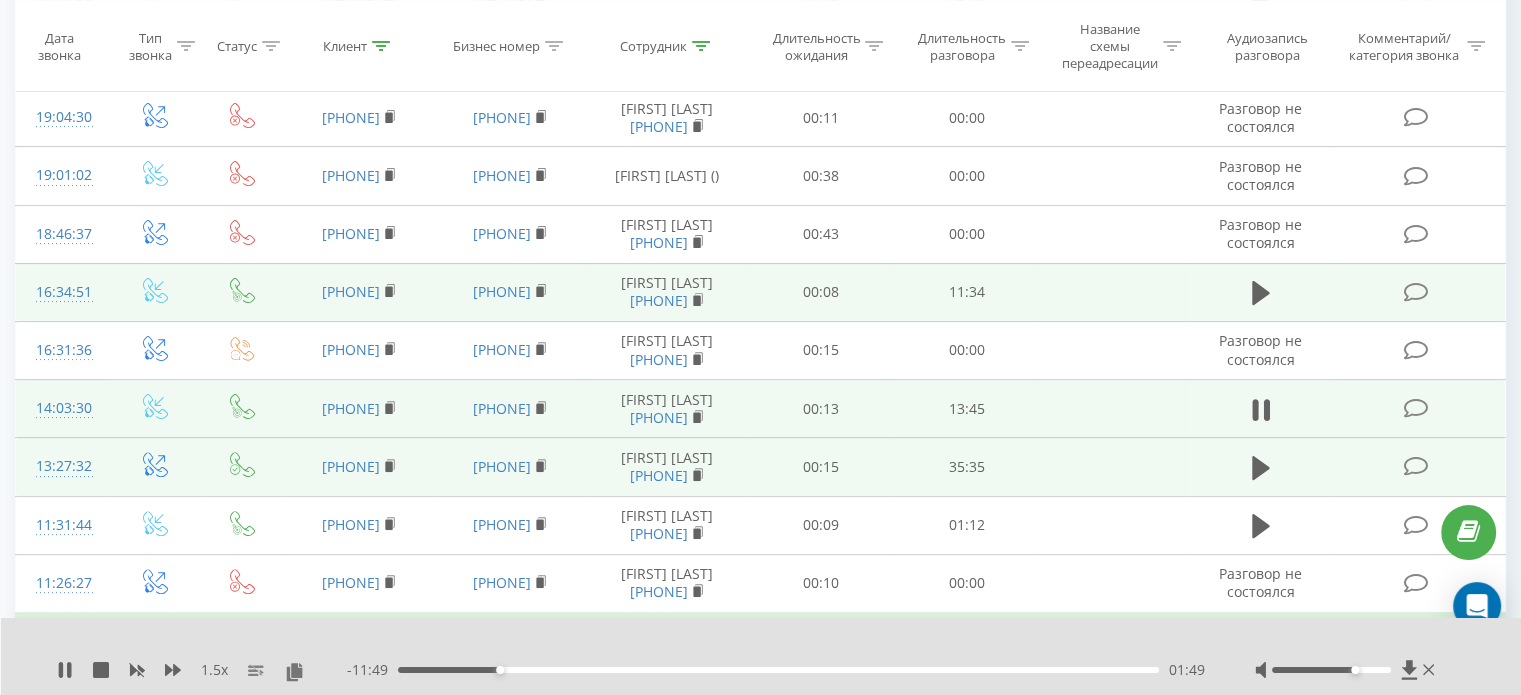click on "01:49" at bounding box center (778, 670) 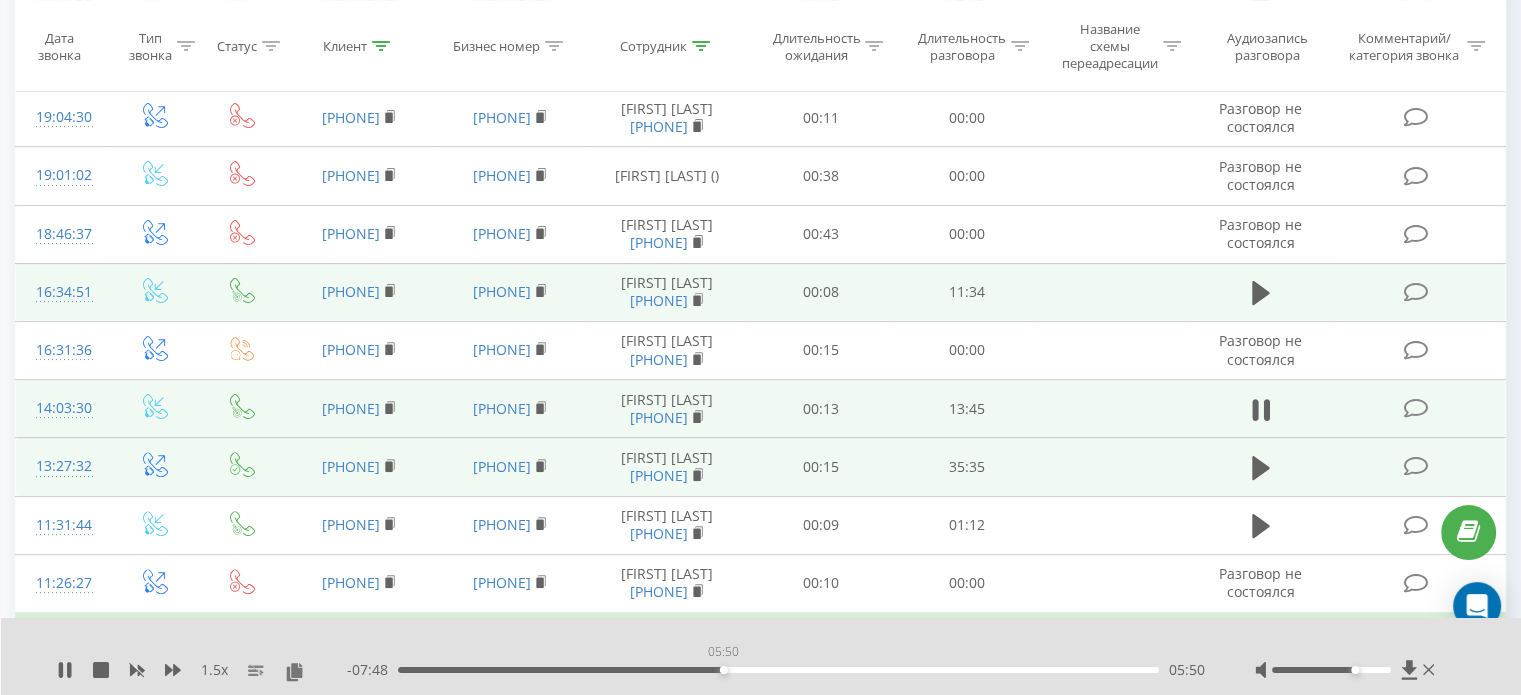 click on "05:50" at bounding box center (778, 670) 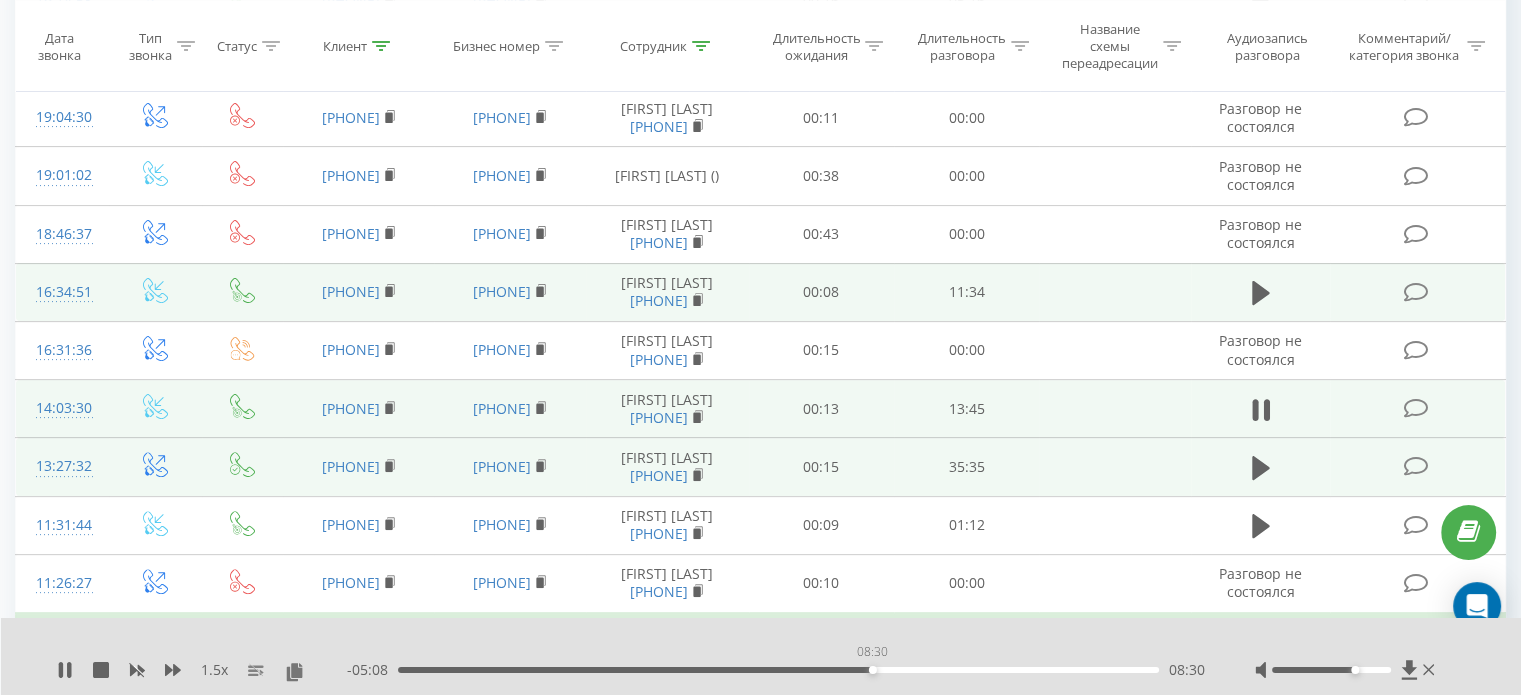 click on "08:30" at bounding box center [778, 670] 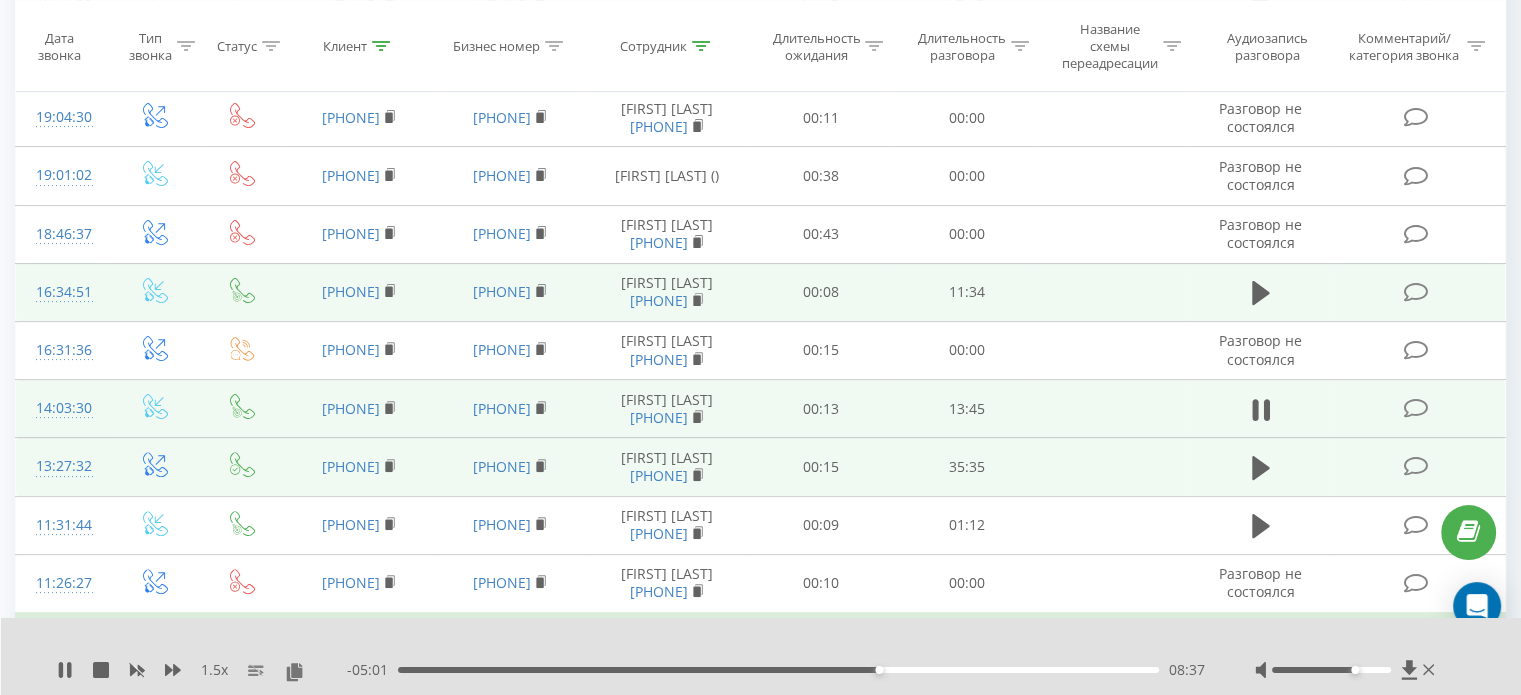 click on "- [TIME] [TIME]   [TIME]" at bounding box center (776, 670) 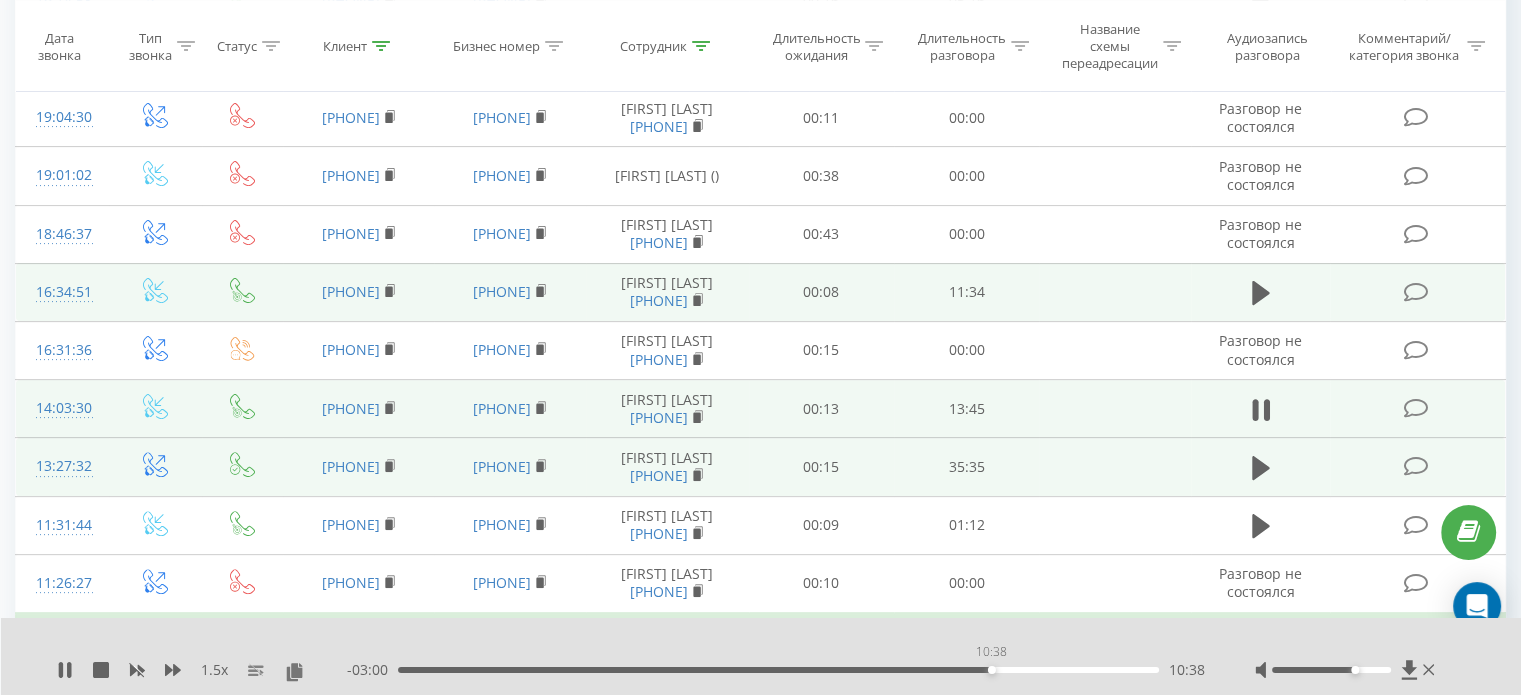 click on "10:38" at bounding box center (778, 670) 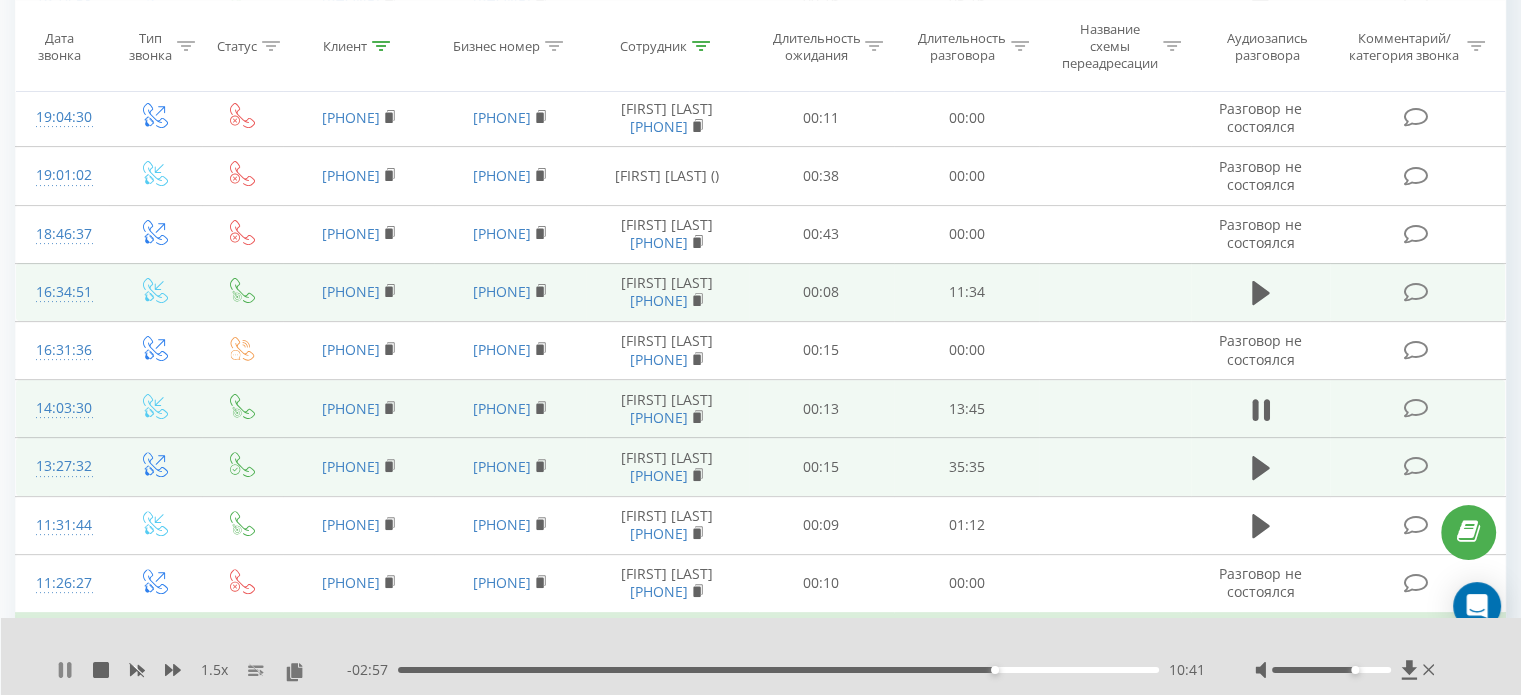 click 